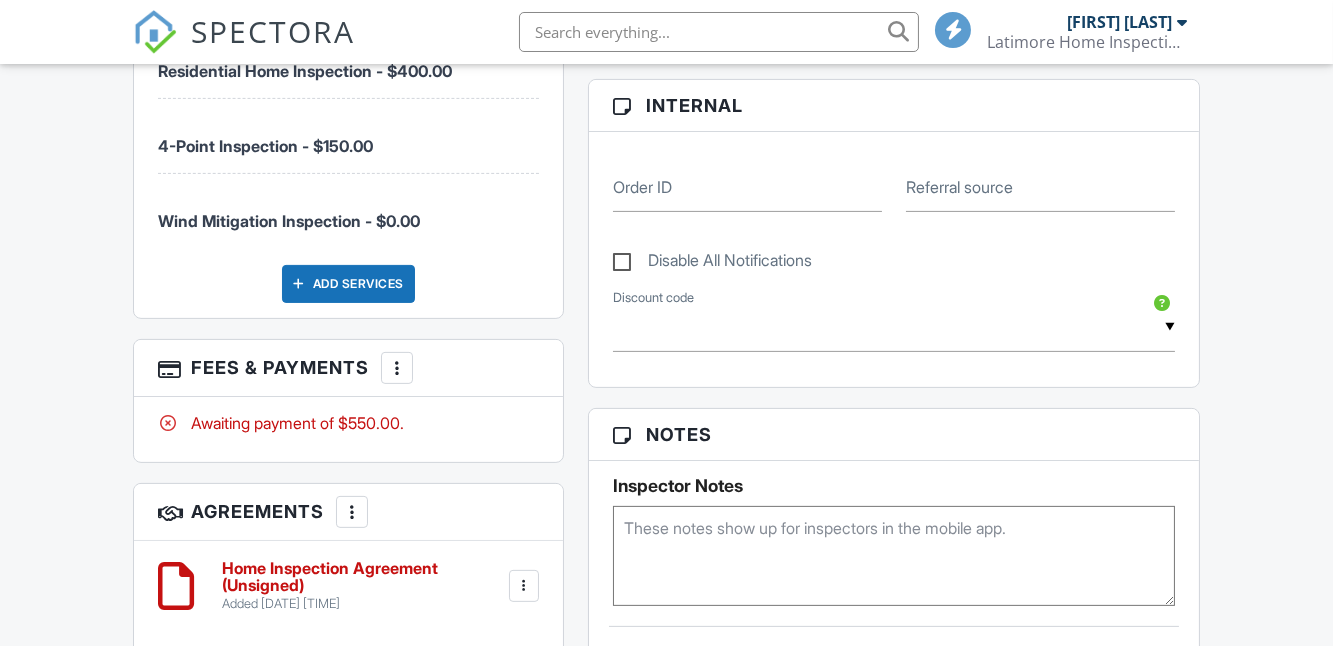scroll, scrollTop: 1474, scrollLeft: 0, axis: vertical 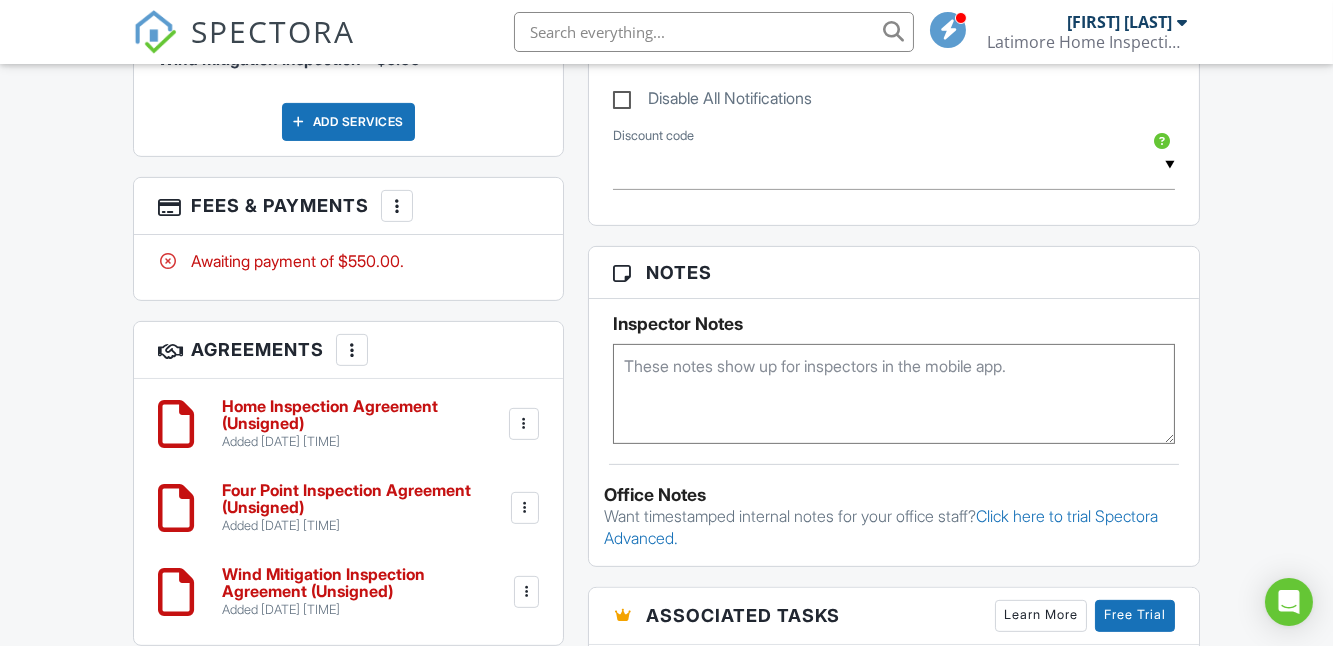 click on "Awaiting payment of $550.00." at bounding box center [348, 261] 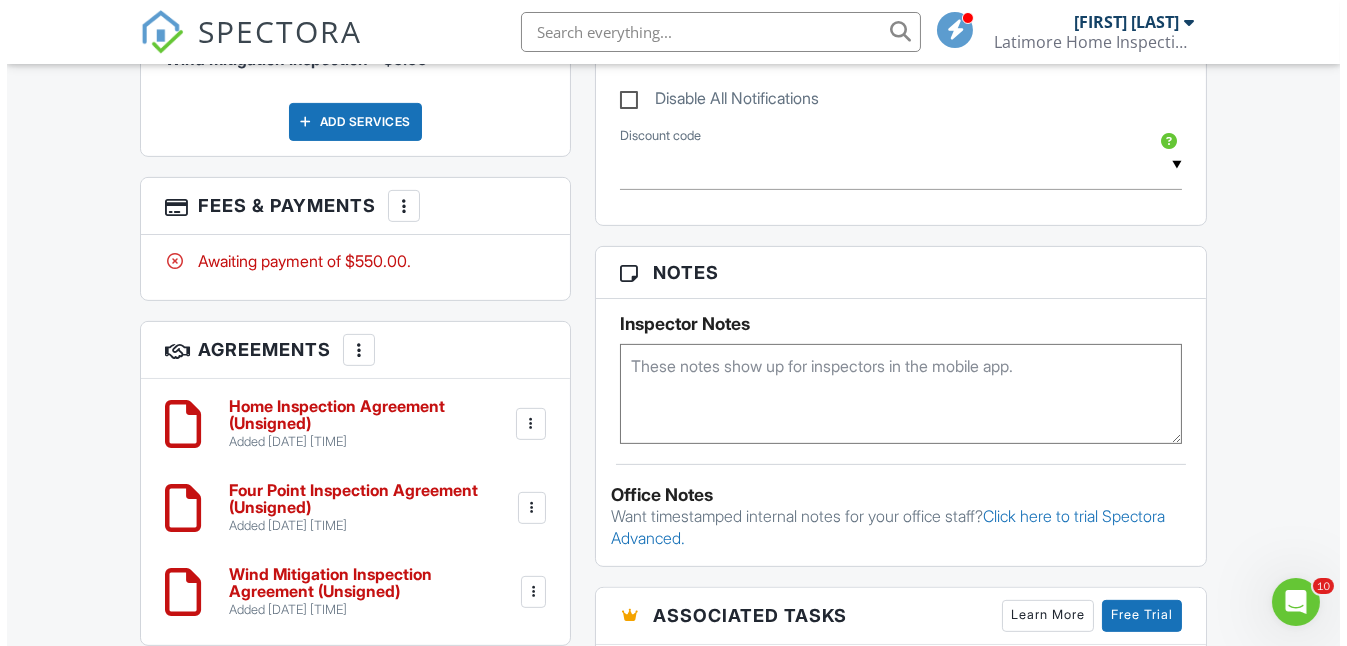 scroll, scrollTop: 0, scrollLeft: 0, axis: both 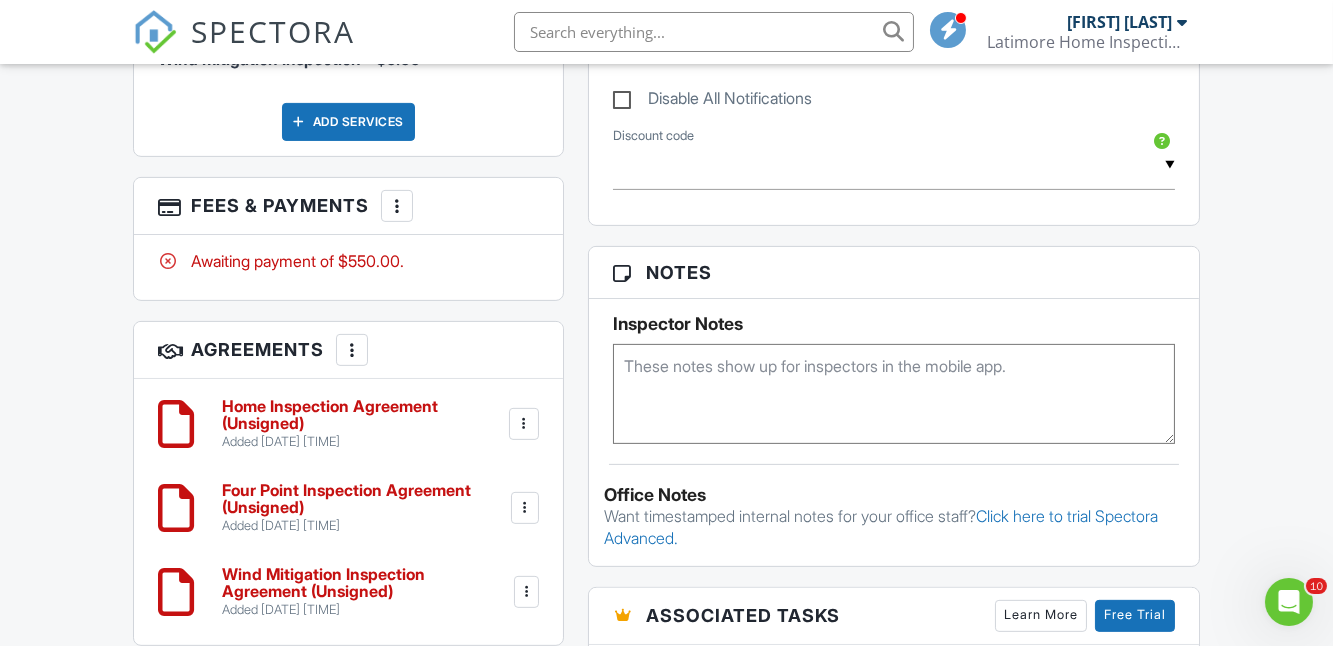 click on "More" at bounding box center [397, 206] 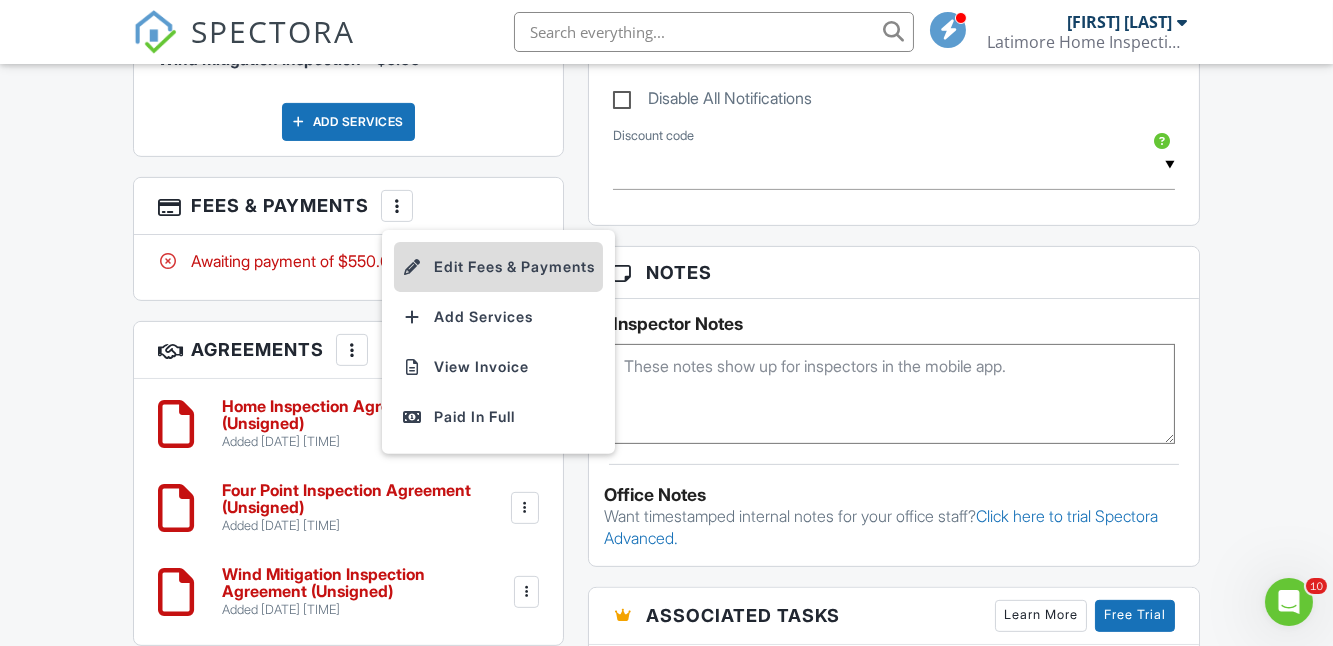 click on "Edit Fees & Payments" at bounding box center (498, 267) 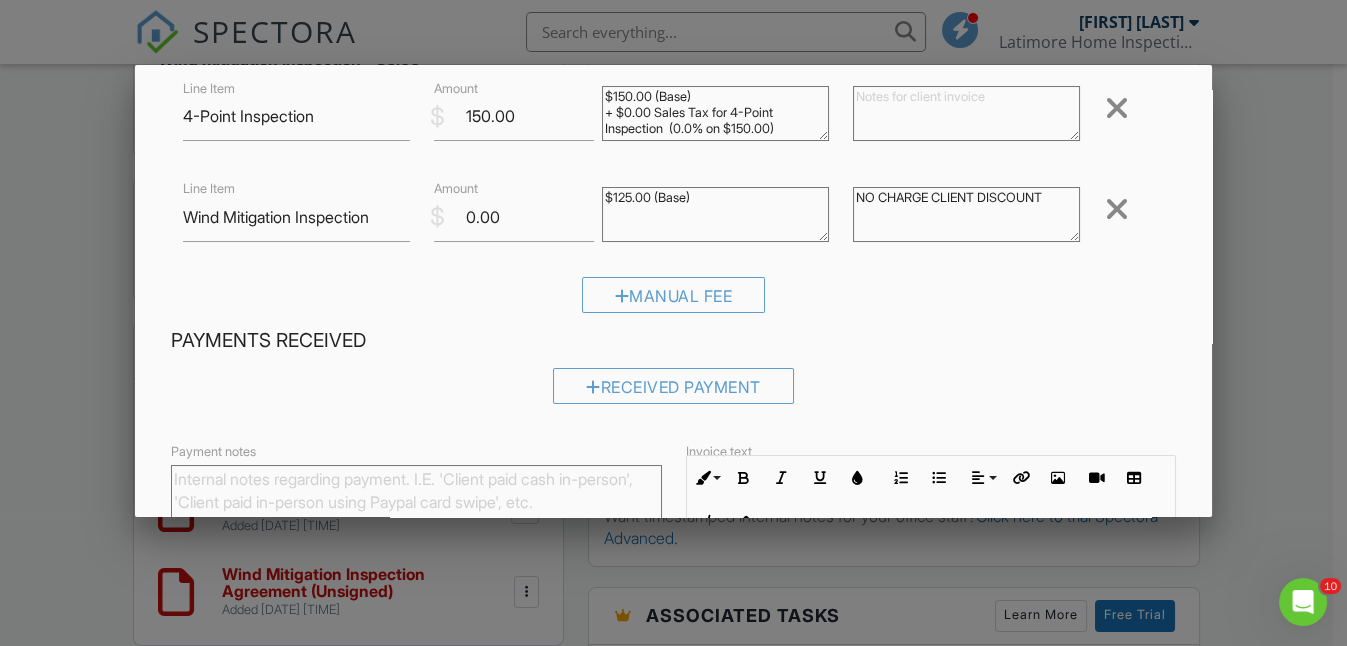 scroll, scrollTop: 321, scrollLeft: 0, axis: vertical 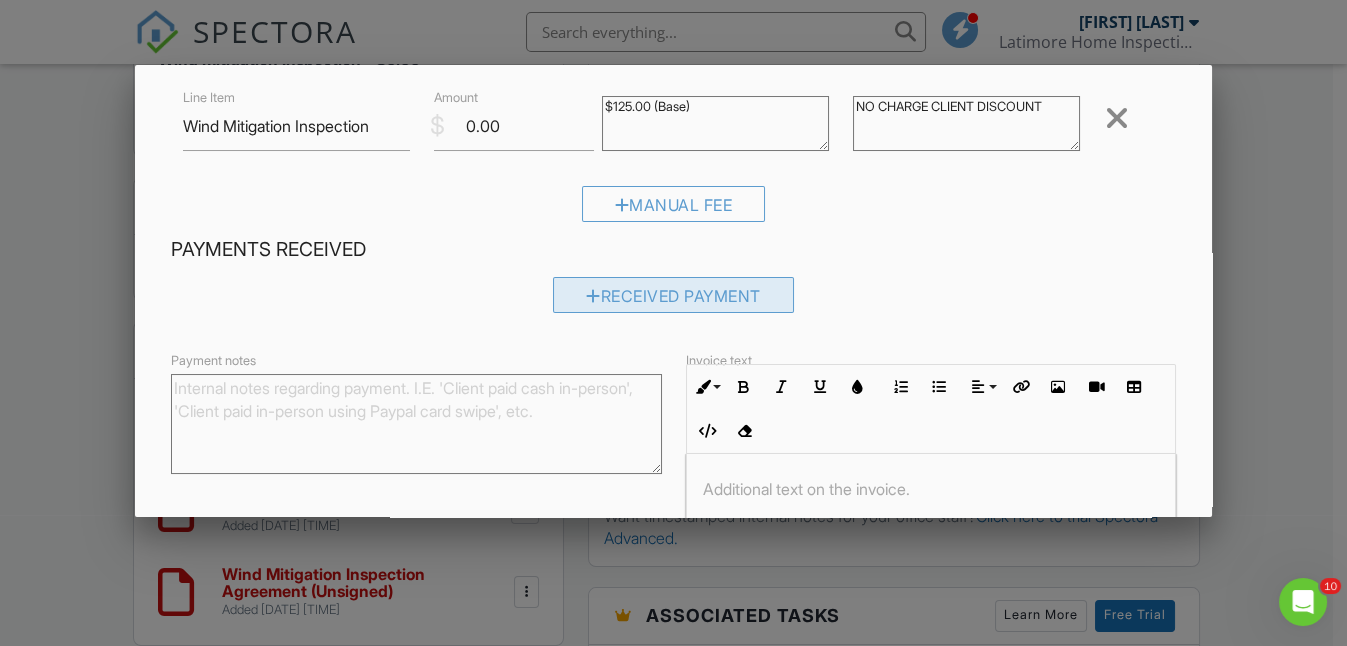 click on "Received Payment" at bounding box center (673, 295) 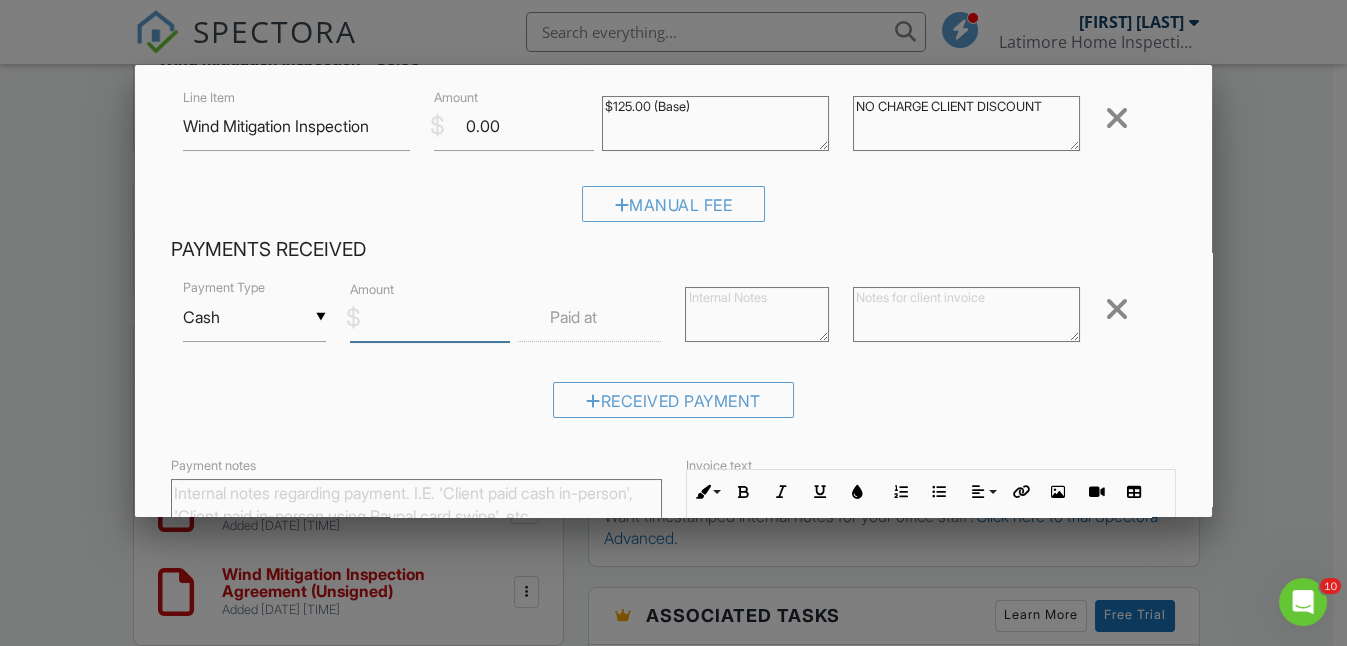 click on "Amount" at bounding box center (430, 317) 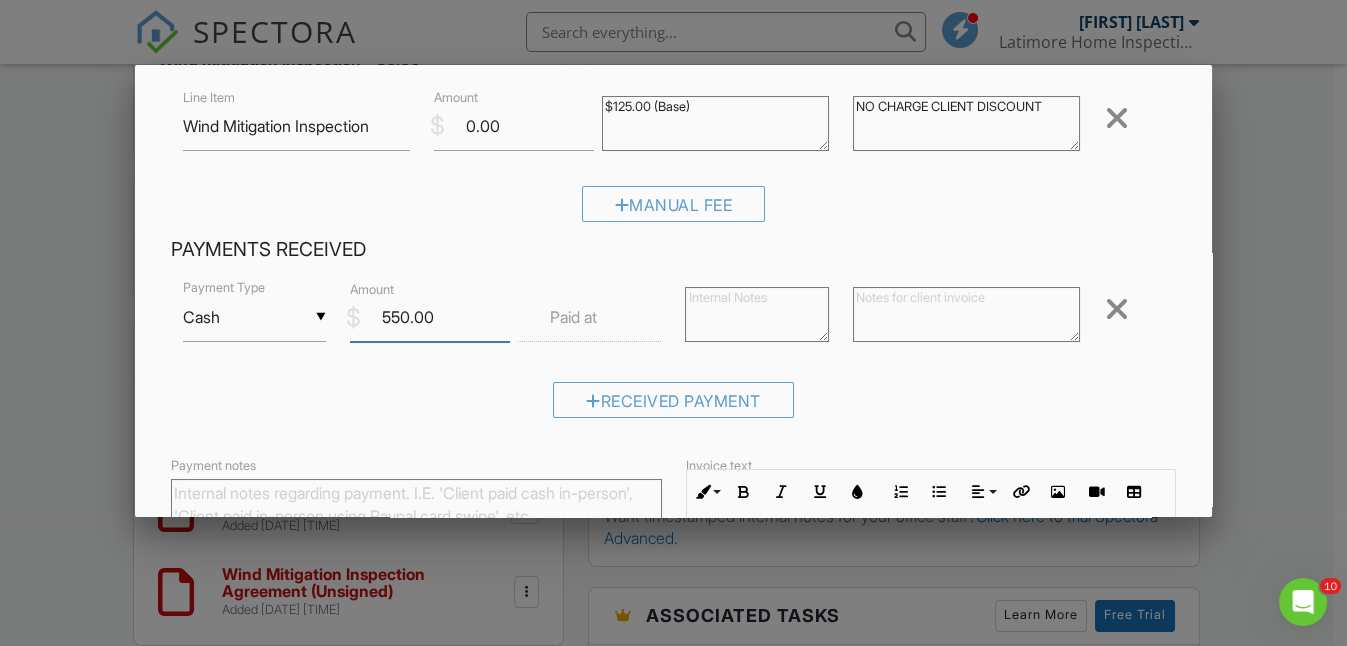type on "550.00" 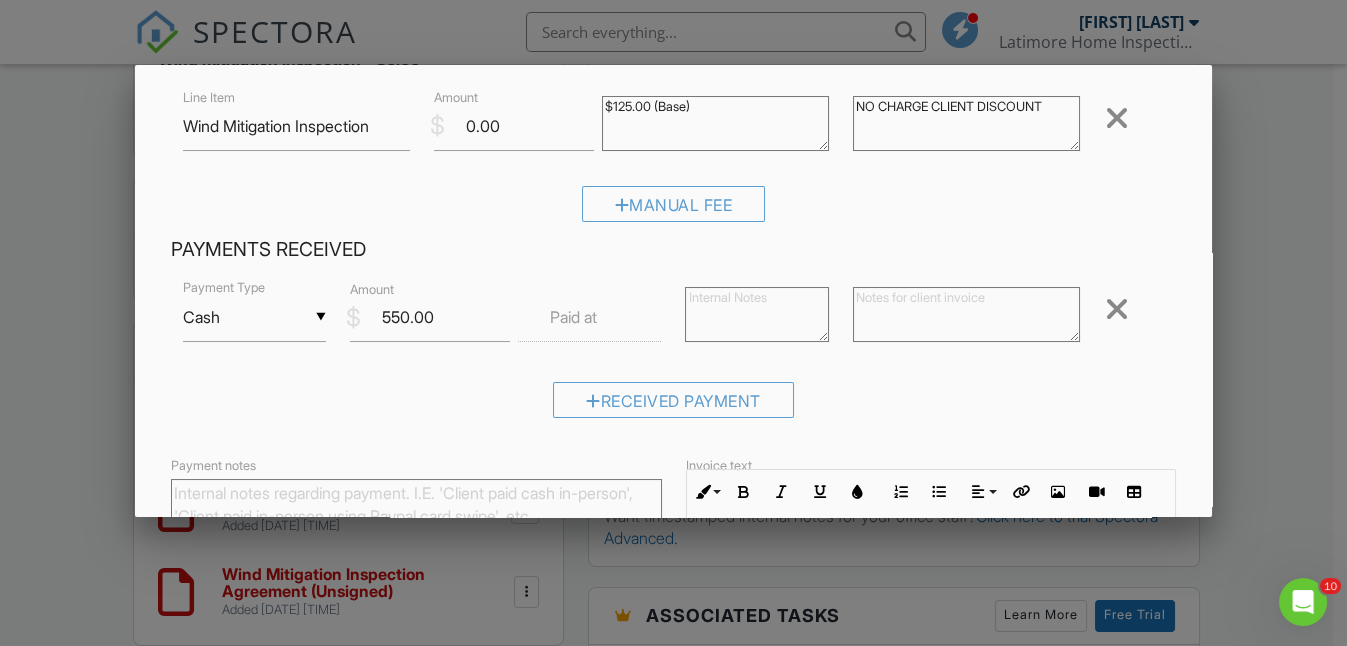 click on "Paid at" at bounding box center [573, 317] 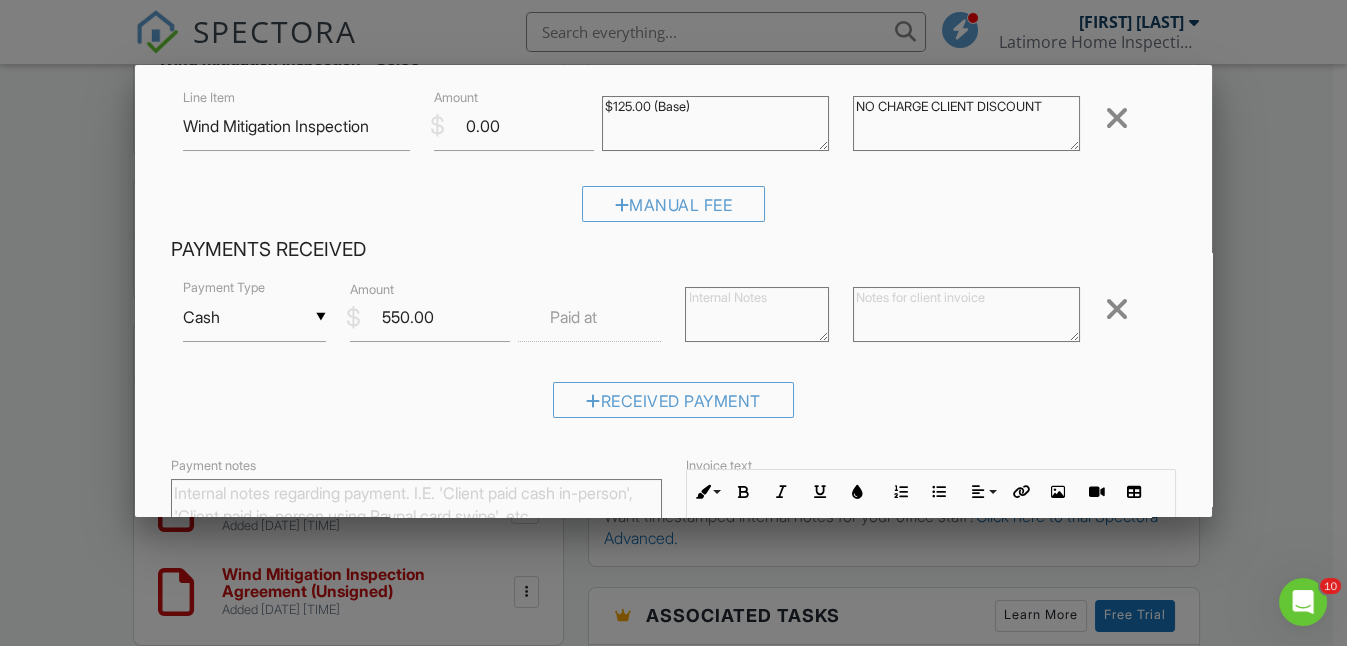 click at bounding box center [590, 317] 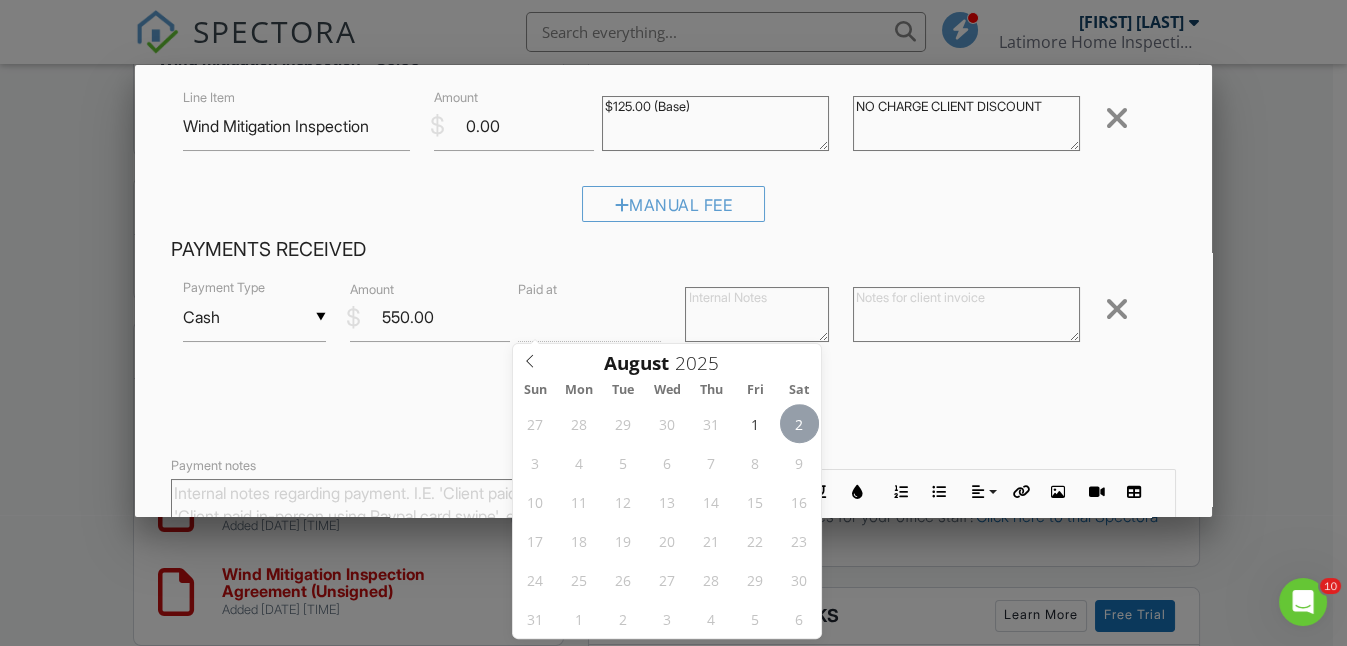 type on "08/02/2025 12:00 PM" 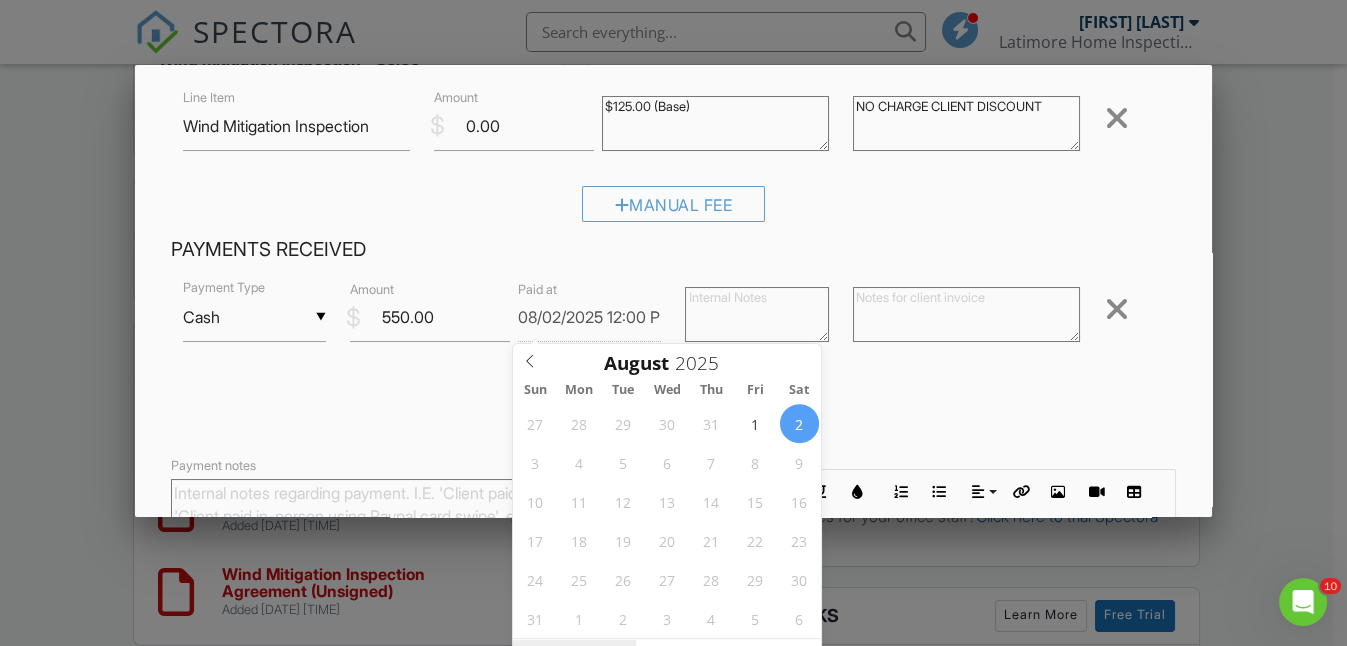 scroll, scrollTop: 503, scrollLeft: 0, axis: vertical 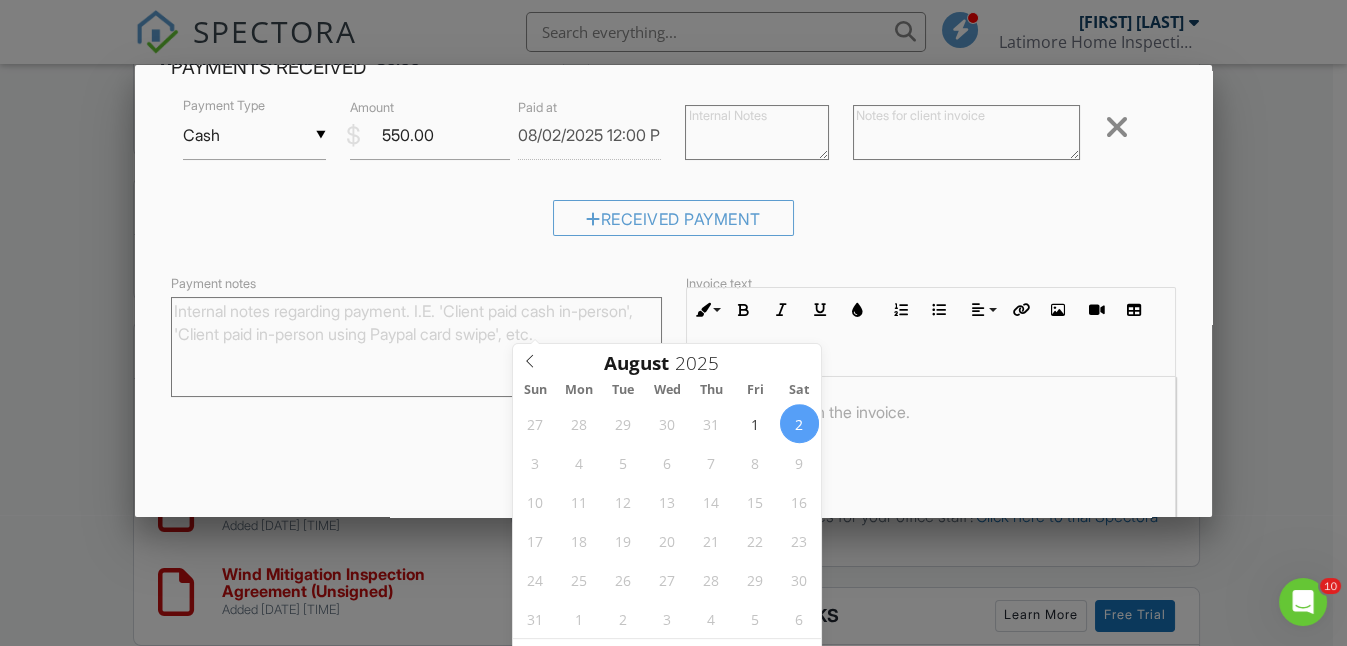 click at bounding box center [966, 132] 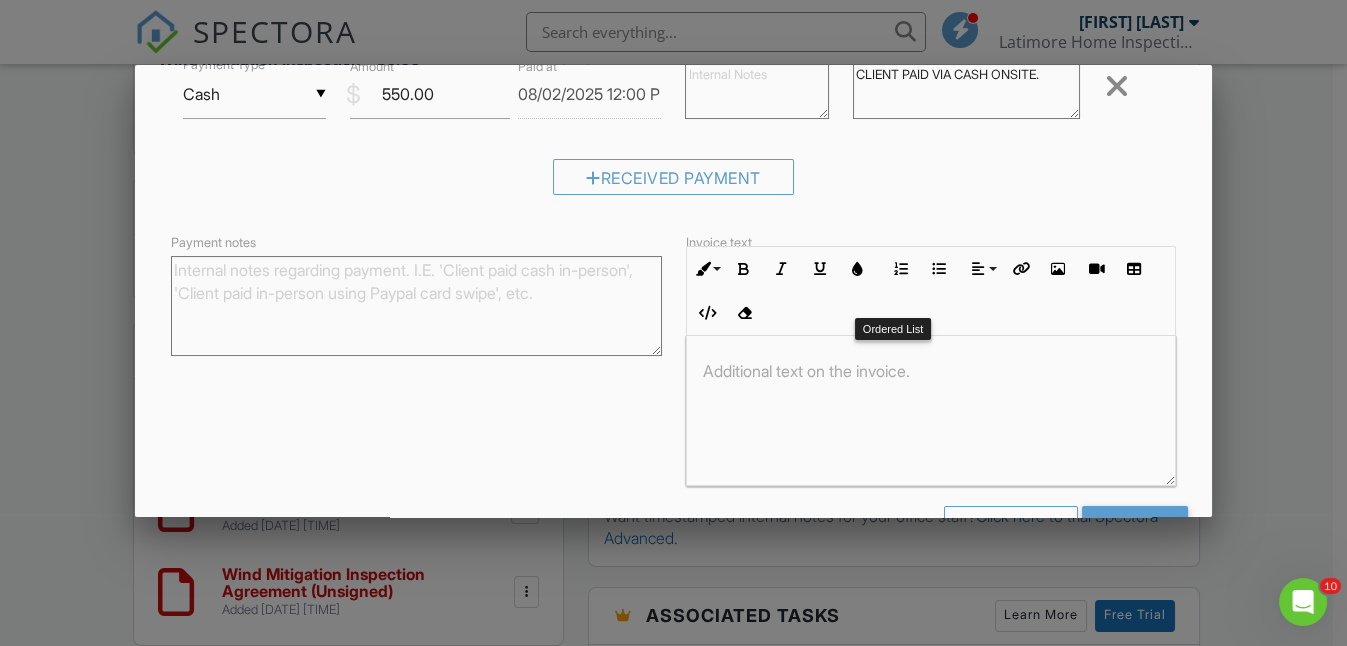 scroll, scrollTop: 607, scrollLeft: 0, axis: vertical 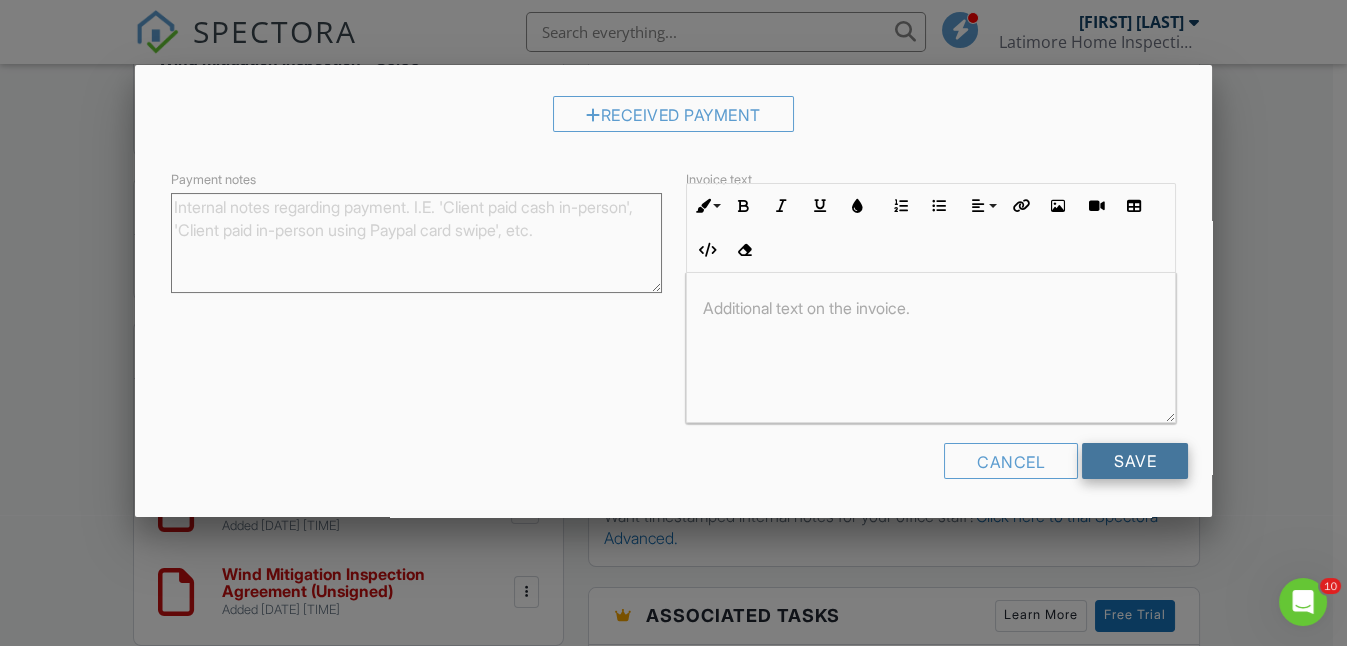 type on "CLIENT PAID VIA CASH ONSITE." 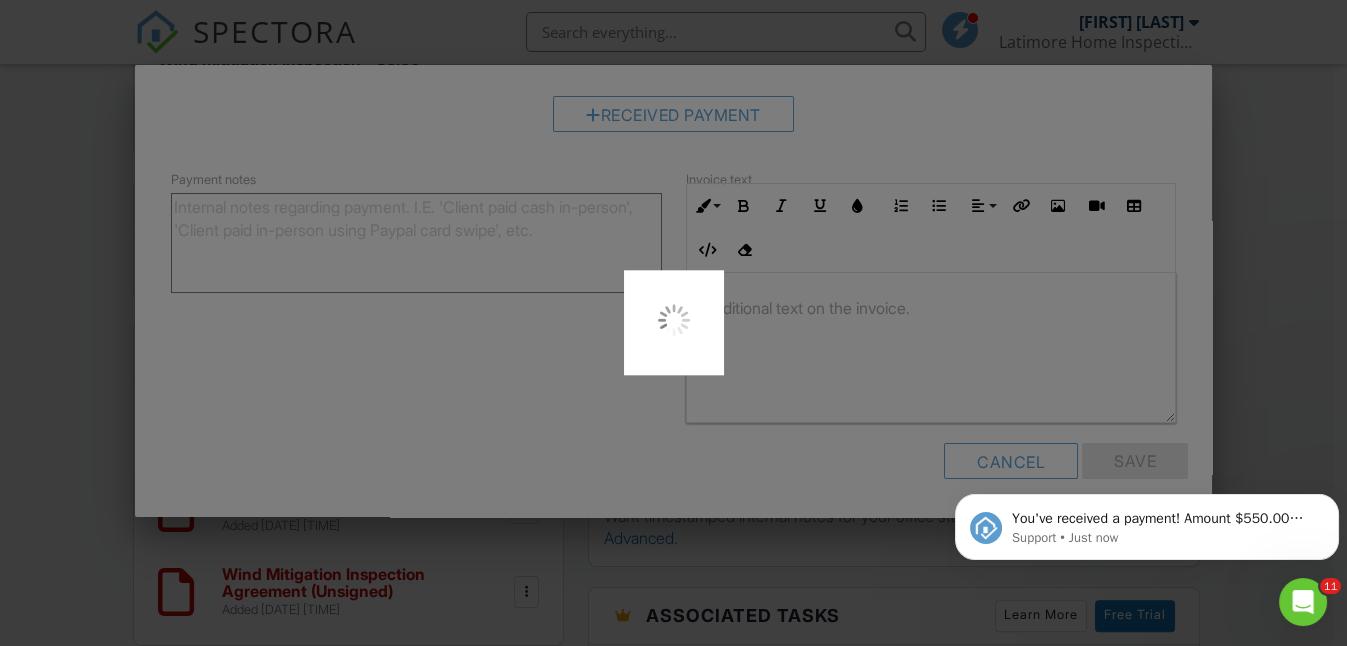 scroll, scrollTop: 0, scrollLeft: 0, axis: both 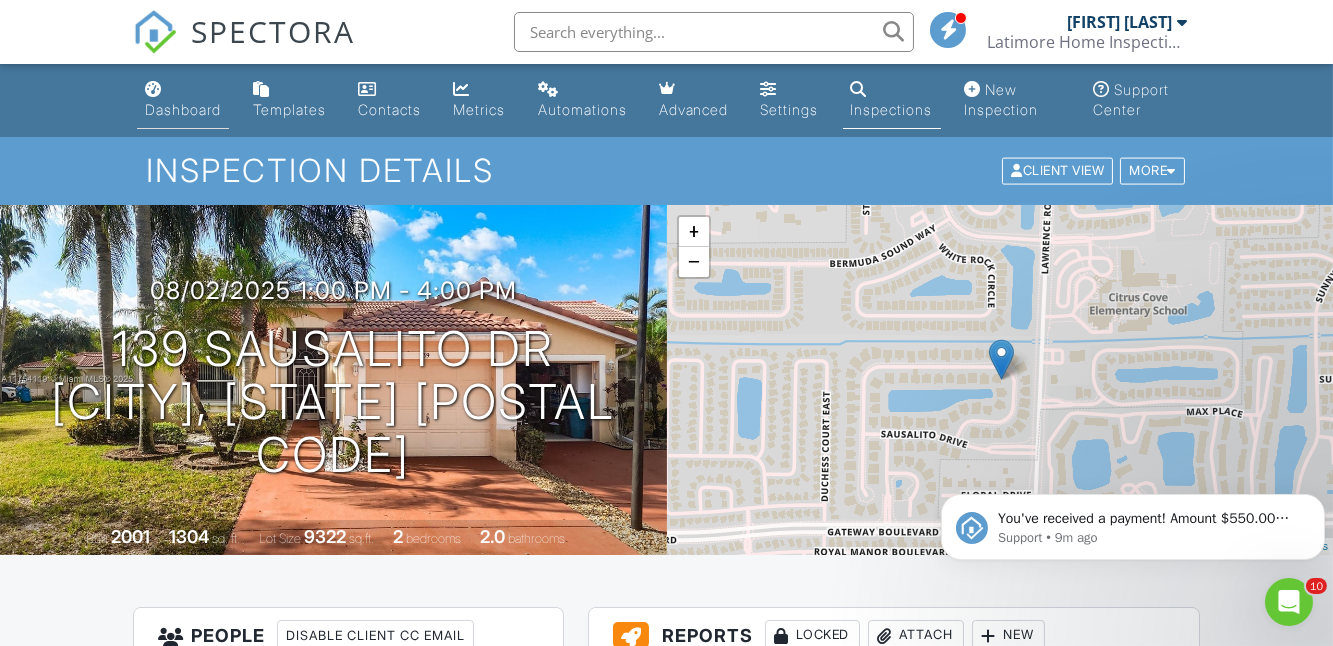 click on "Dashboard" at bounding box center (183, 109) 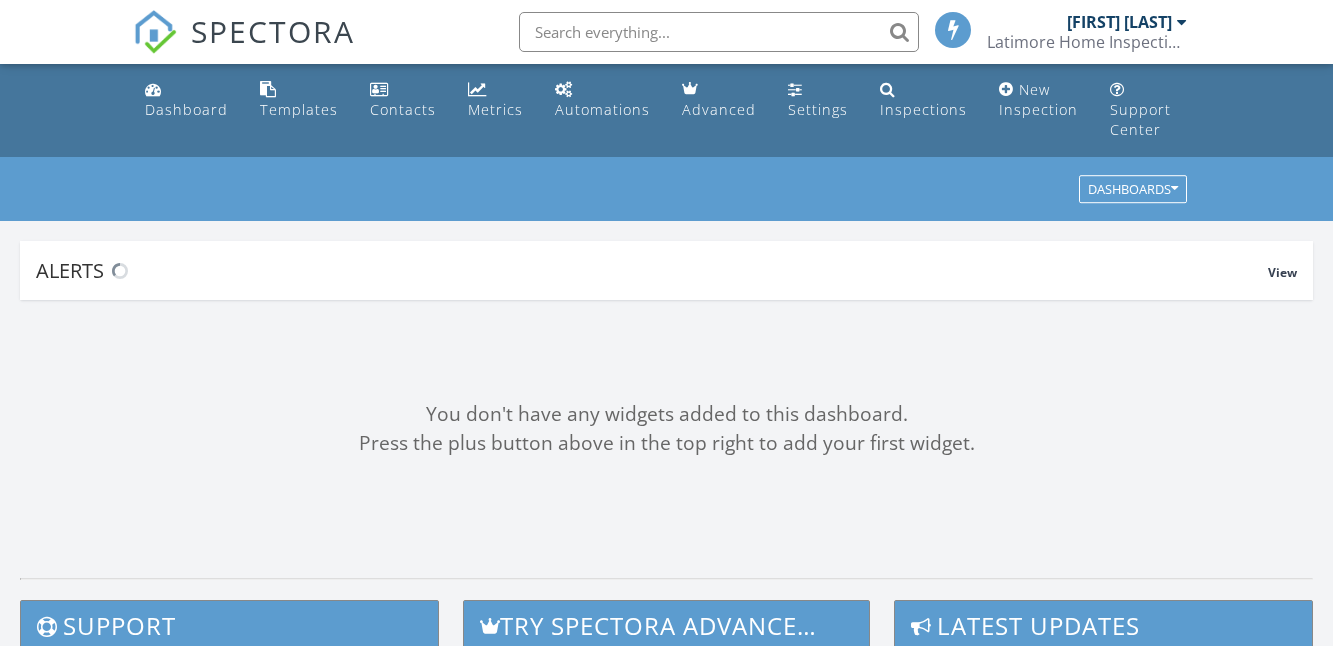 scroll, scrollTop: 0, scrollLeft: 0, axis: both 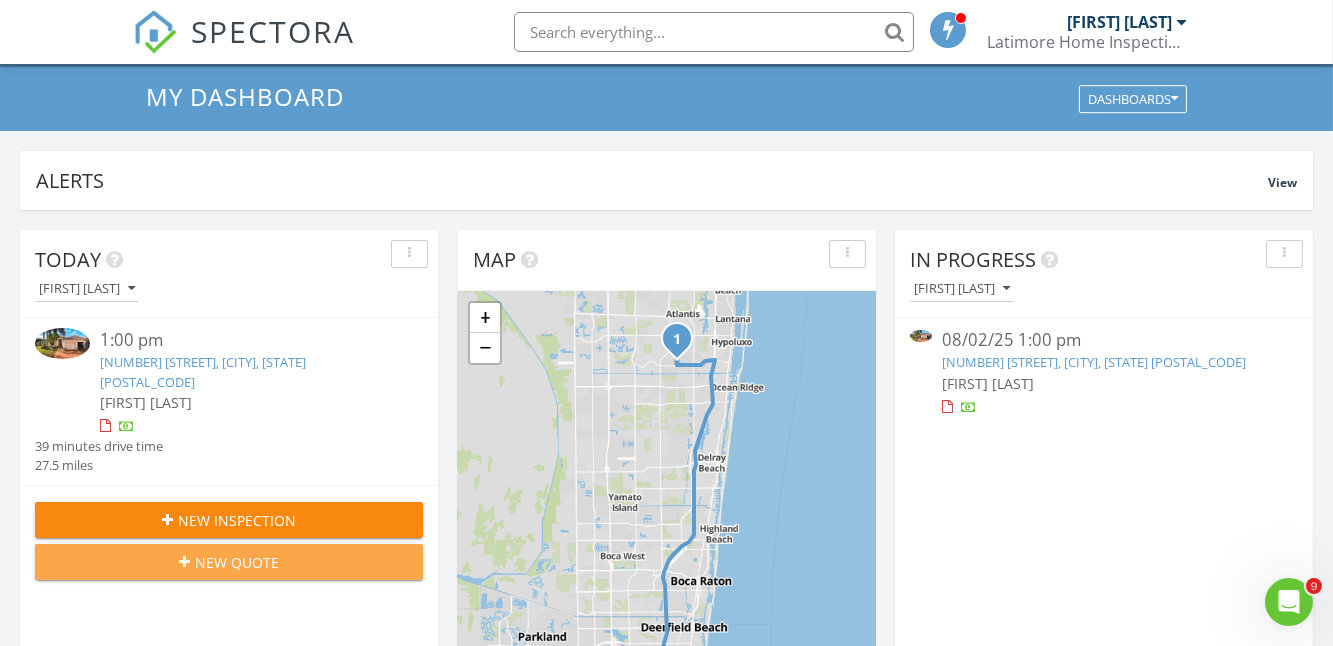 click on "New Quote" at bounding box center [237, 562] 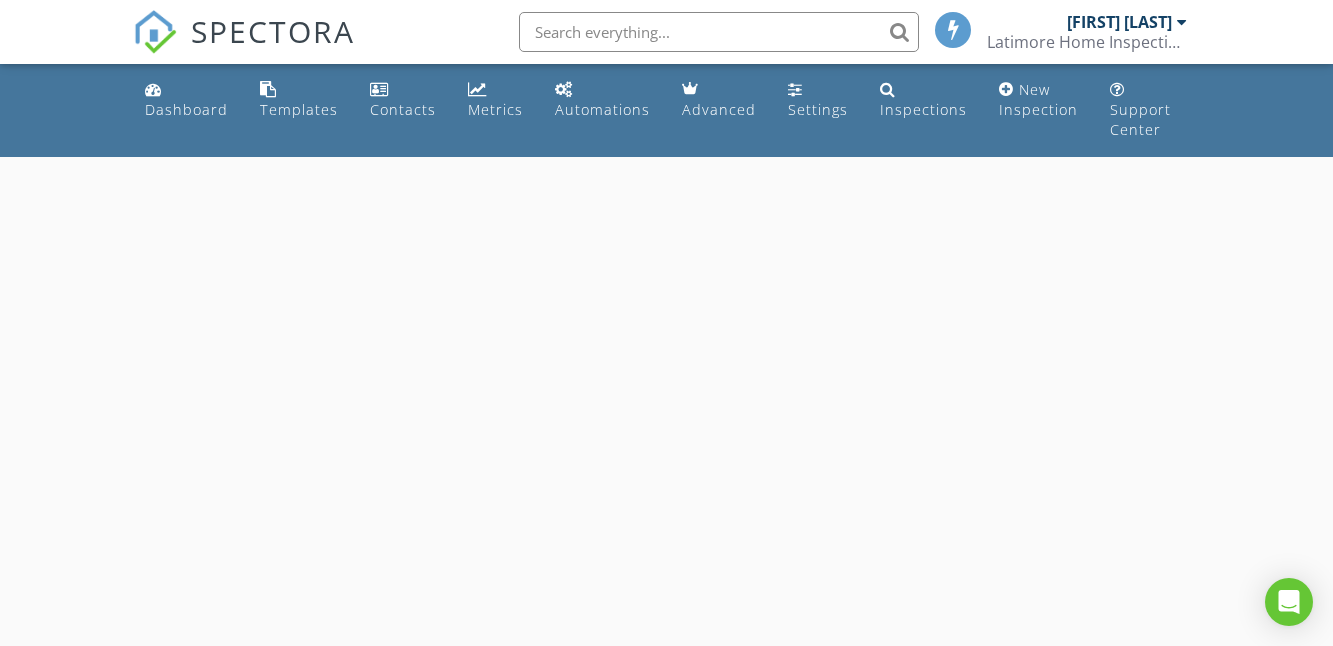 scroll, scrollTop: 0, scrollLeft: 0, axis: both 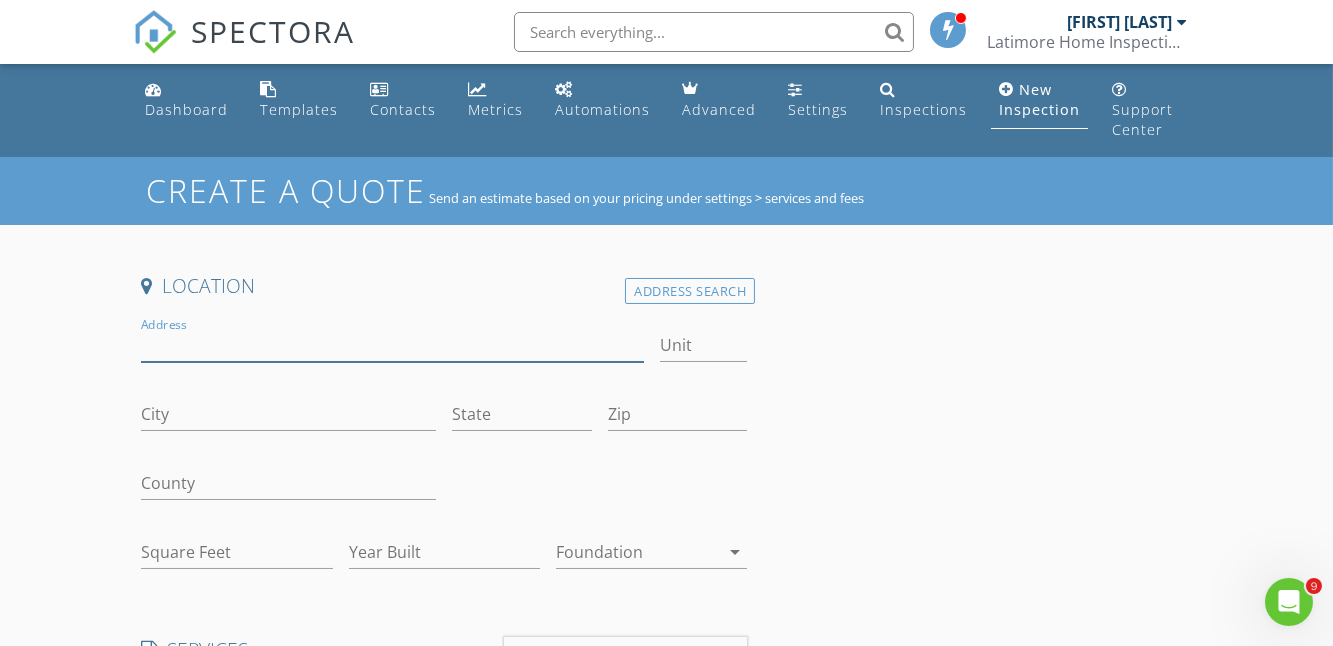 click on "Address" at bounding box center (392, 345) 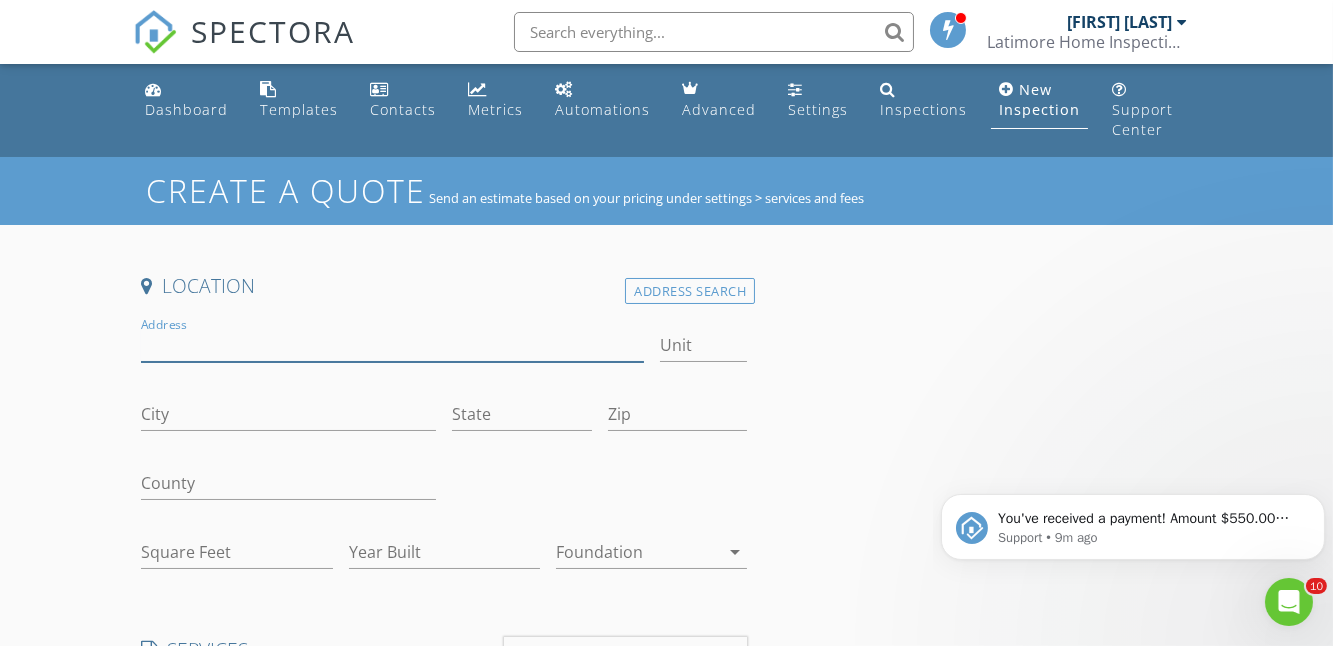 scroll, scrollTop: 0, scrollLeft: 0, axis: both 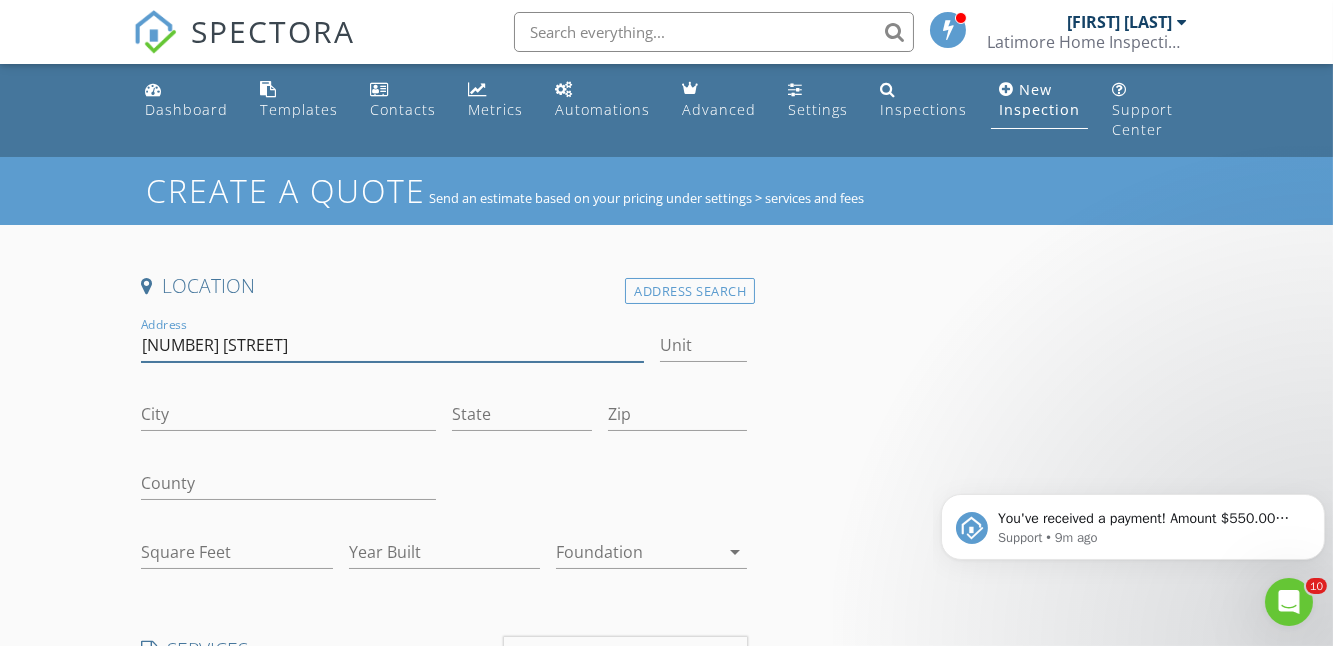 type on "[NUMBER] [STREET]" 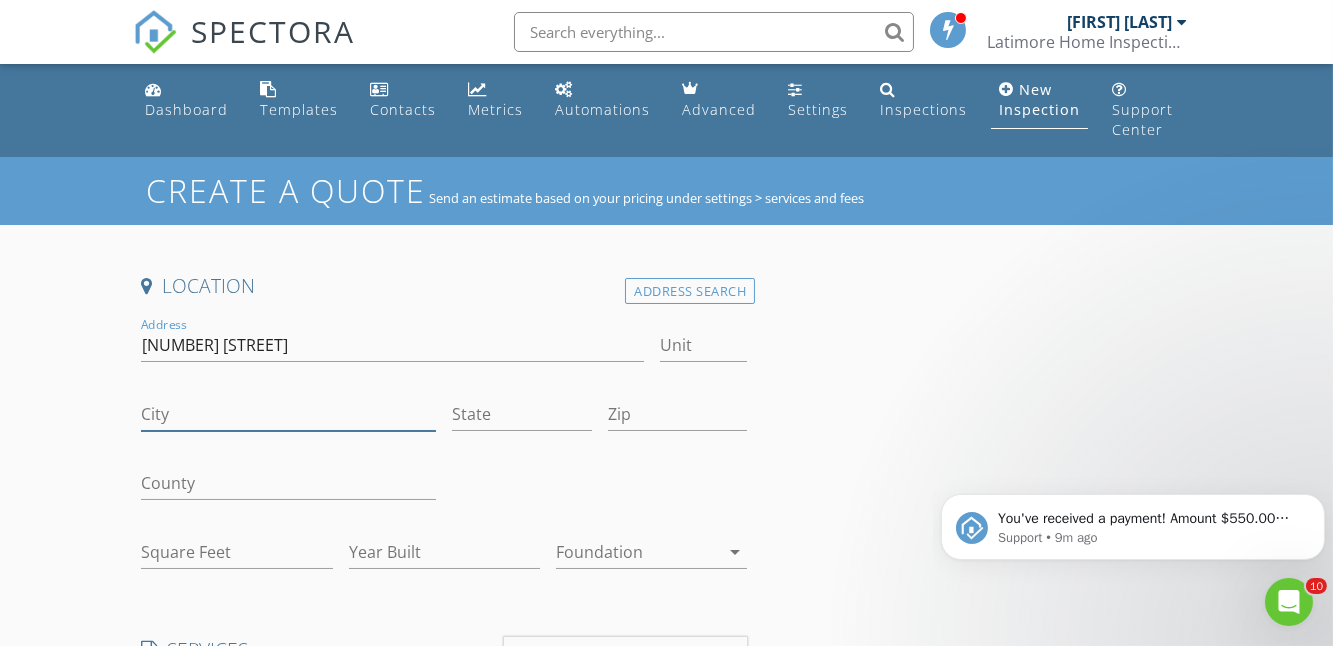 click on "City" at bounding box center [288, 414] 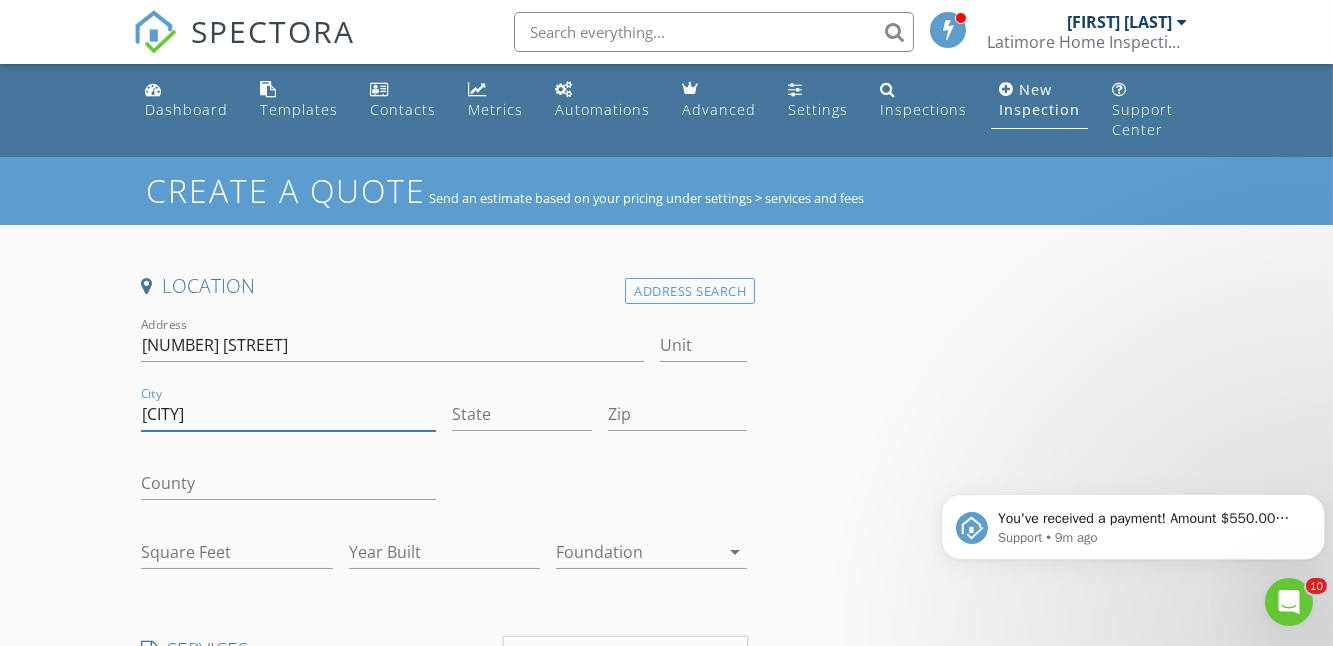 type on "[CITY]" 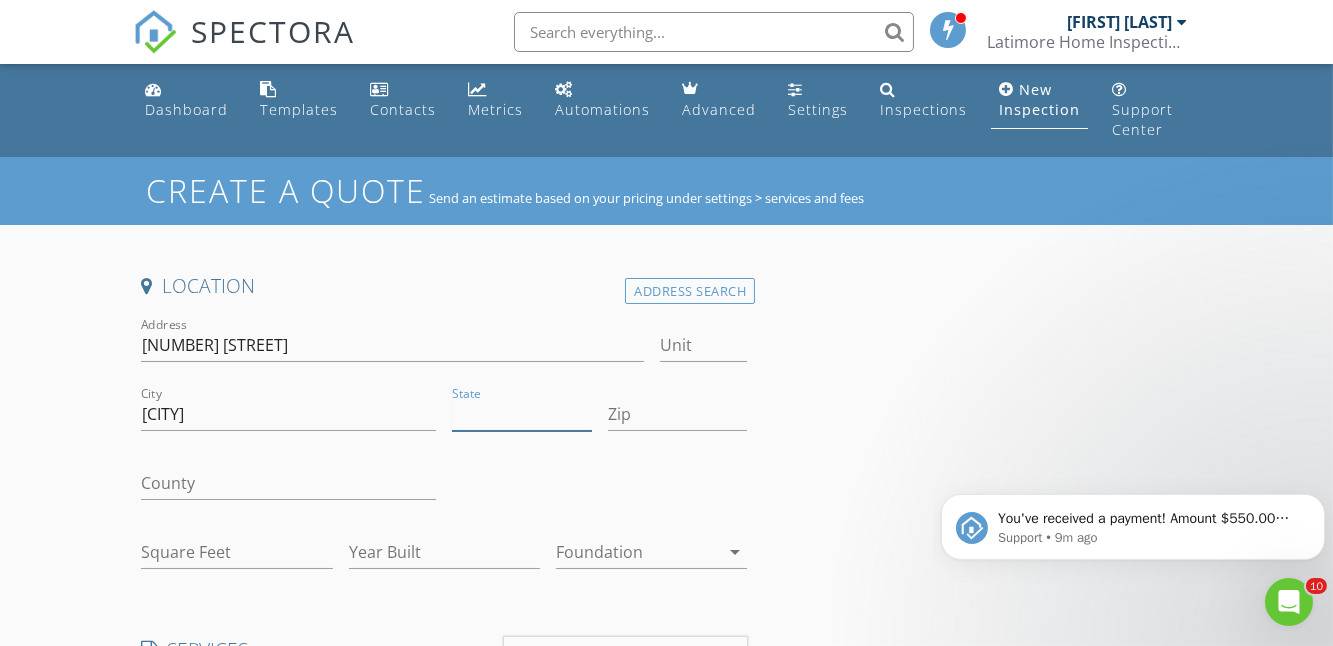 click on "State" at bounding box center [522, 414] 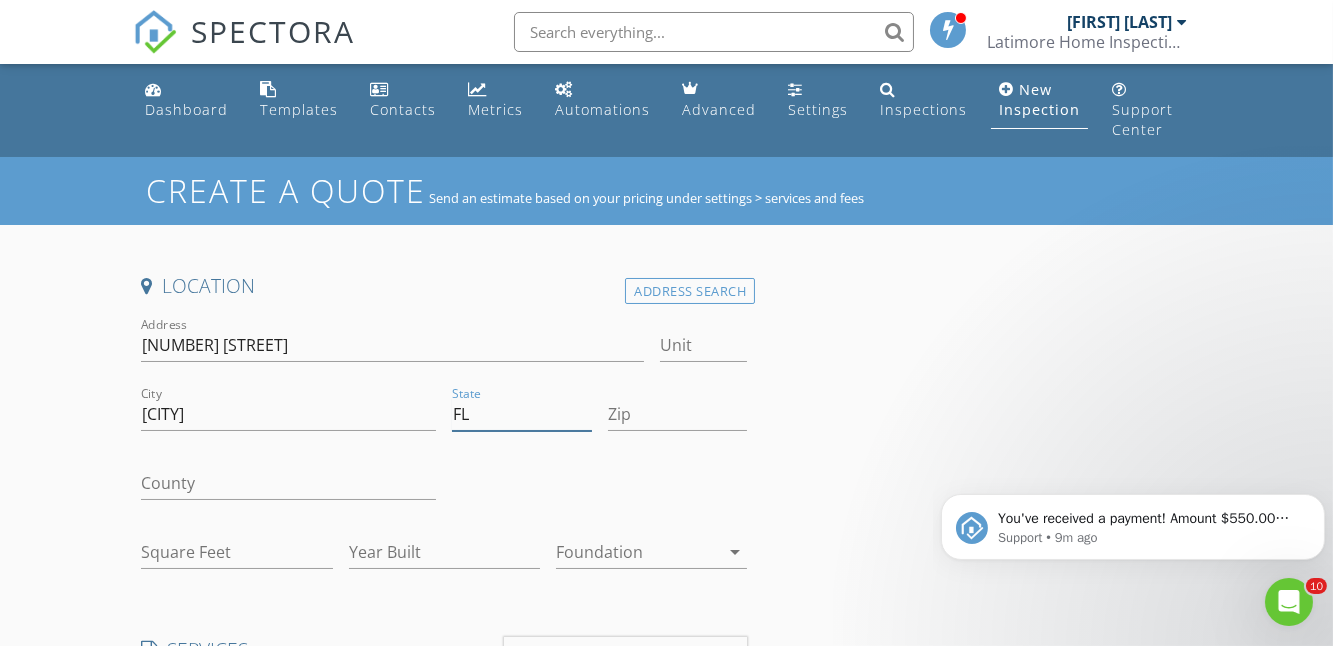 type on "FL" 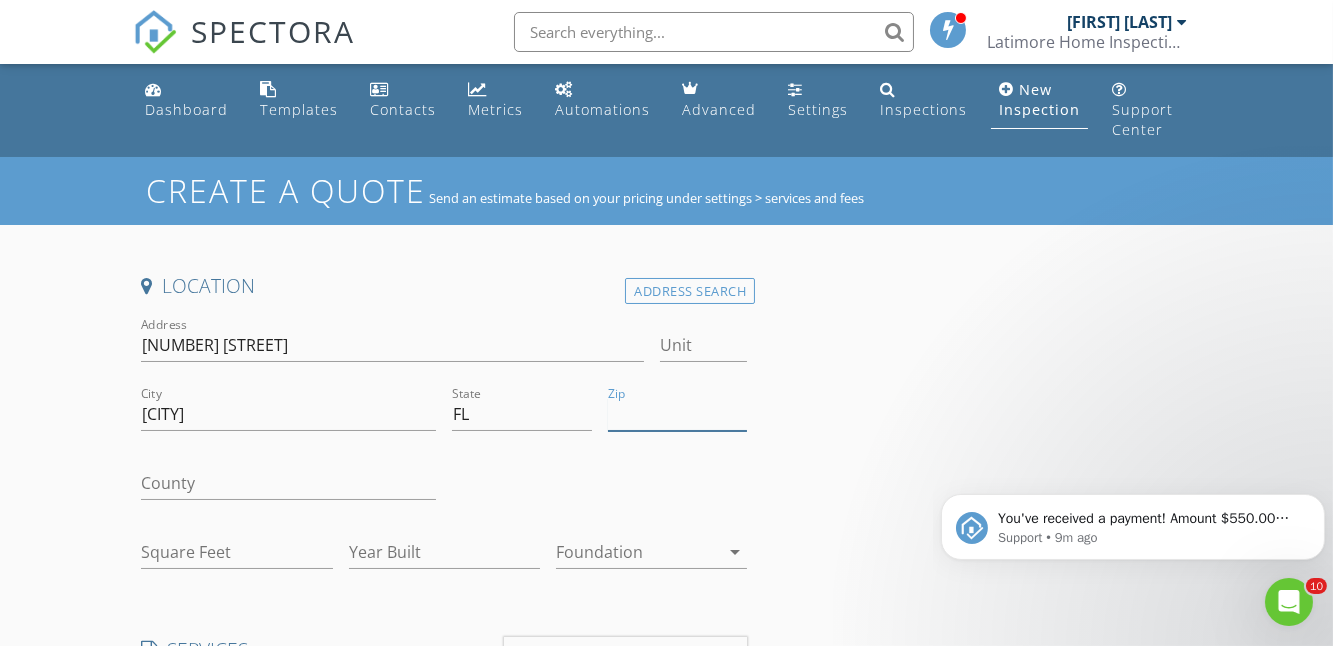 click on "Zip" at bounding box center [678, 414] 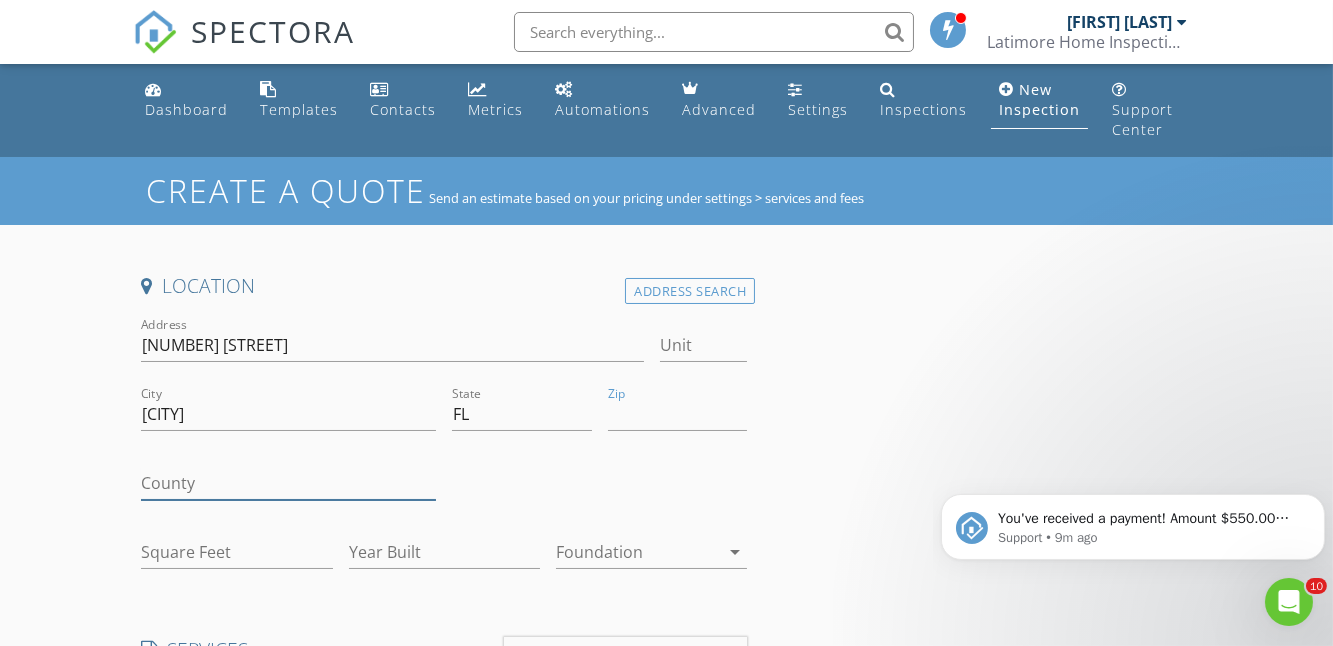 click on "County" at bounding box center [288, 483] 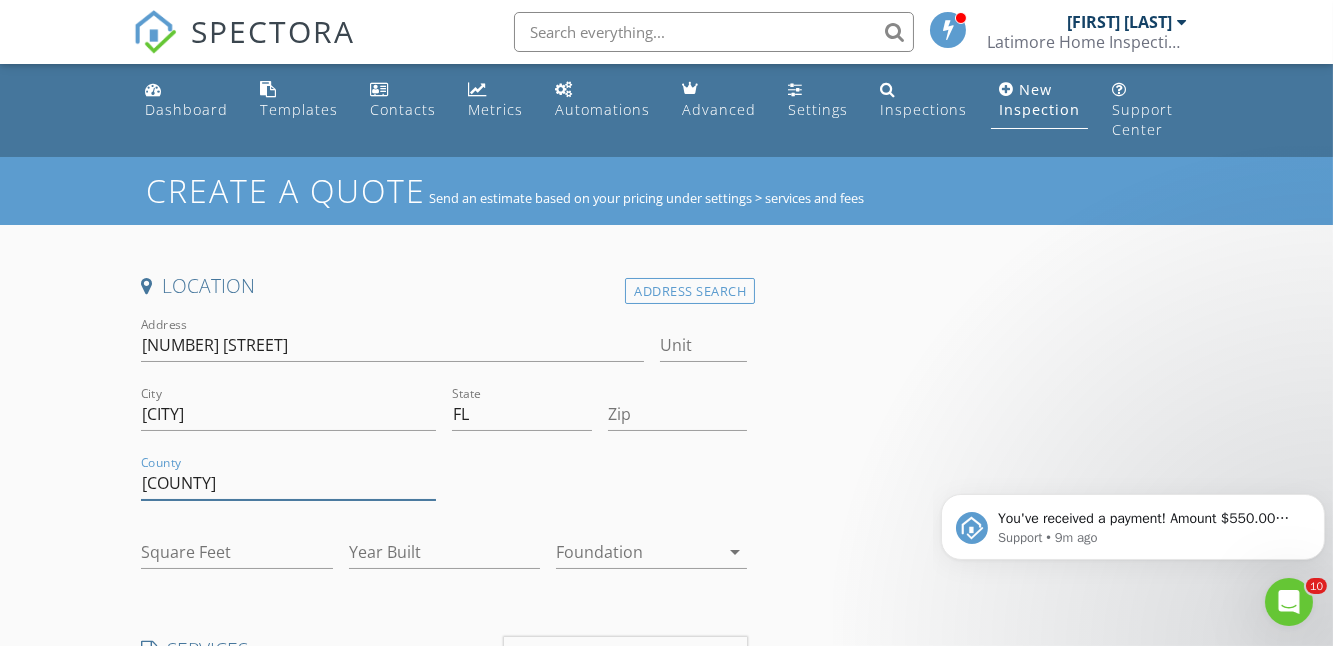type on "[COUNTY]" 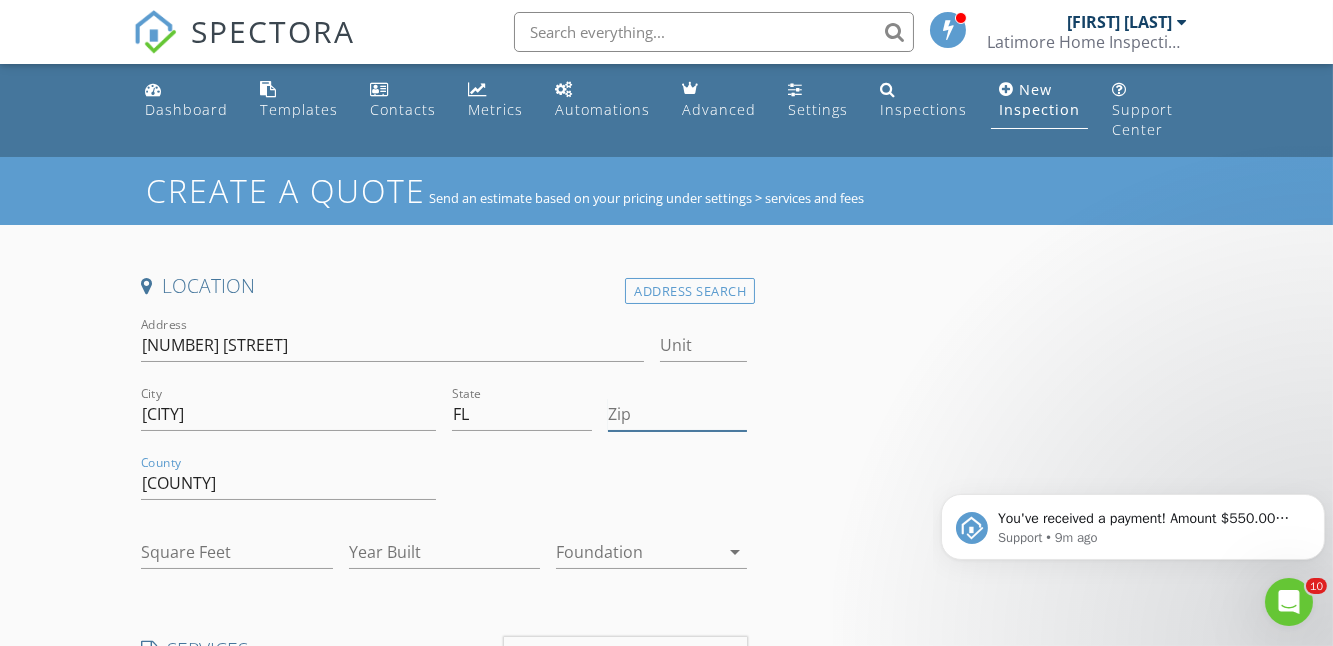 click on "Zip" at bounding box center [678, 414] 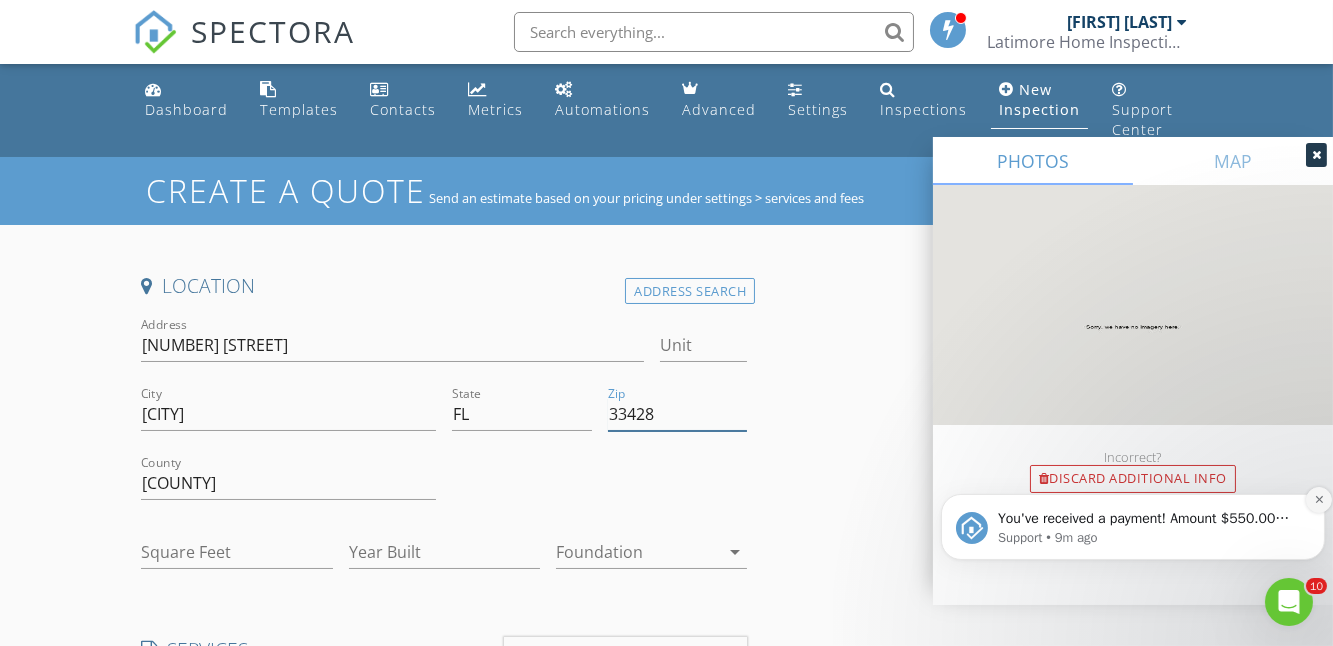 type on "33428" 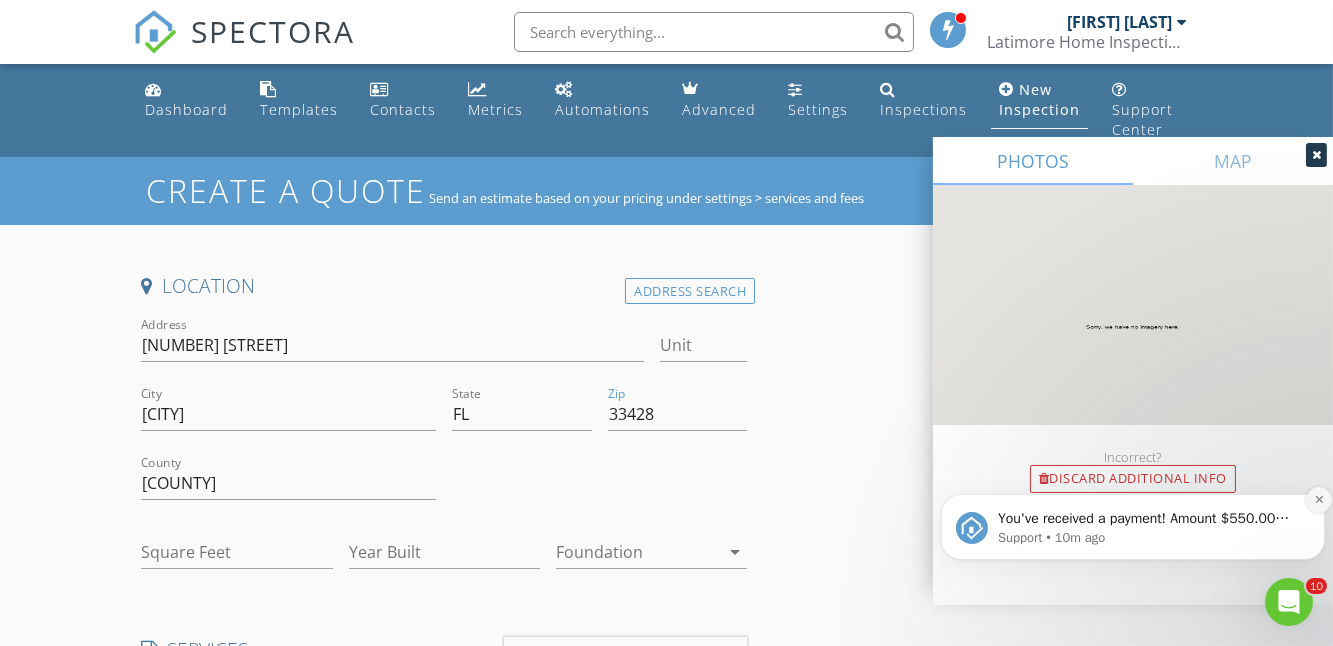 click 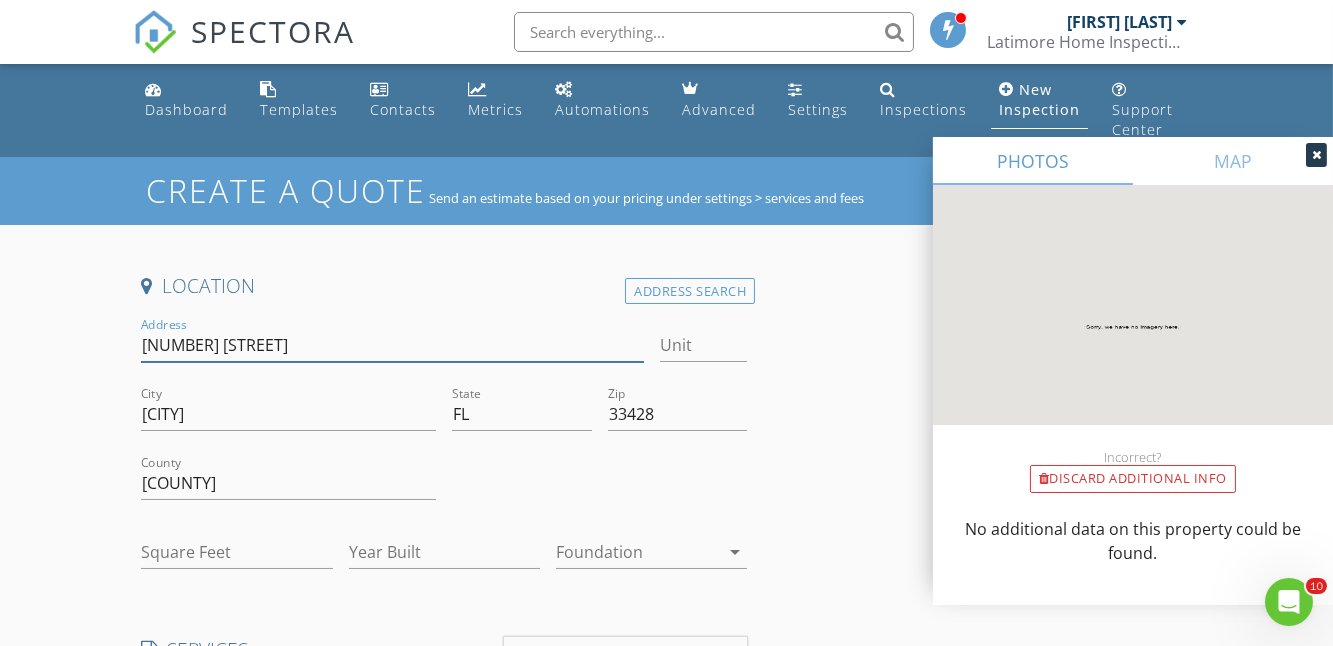 click on "9266 VISTA DELAGO" at bounding box center [392, 345] 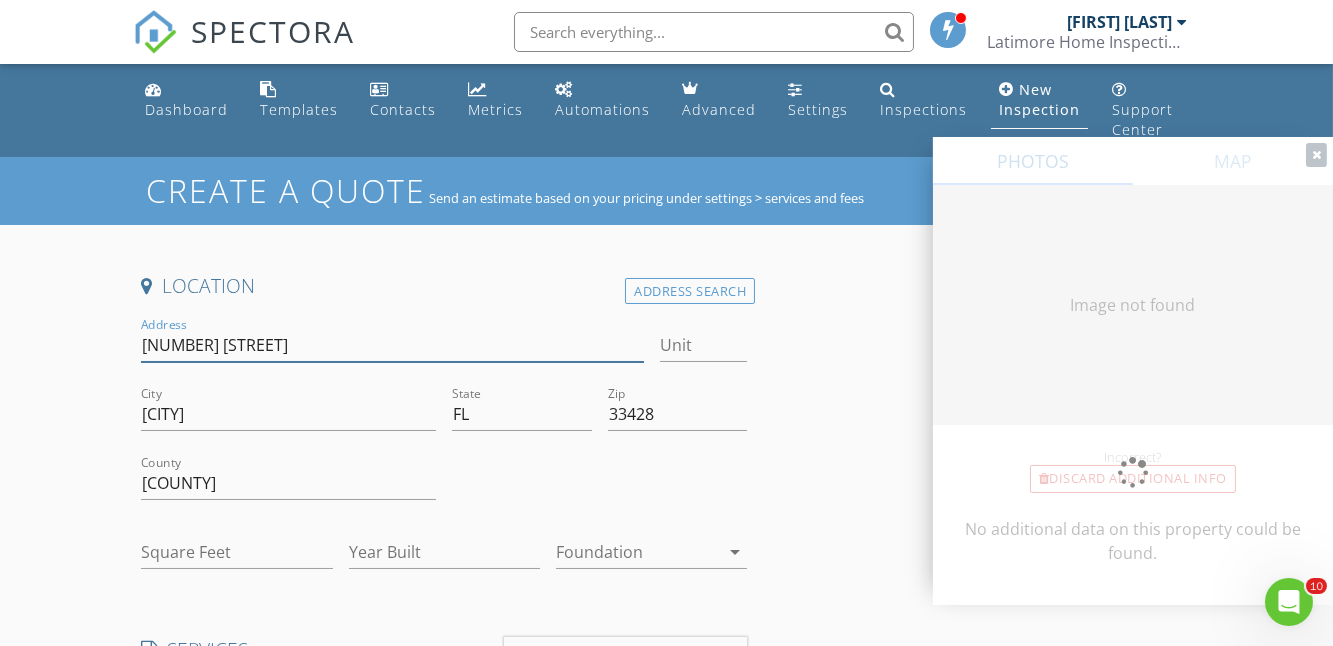 type on "1411" 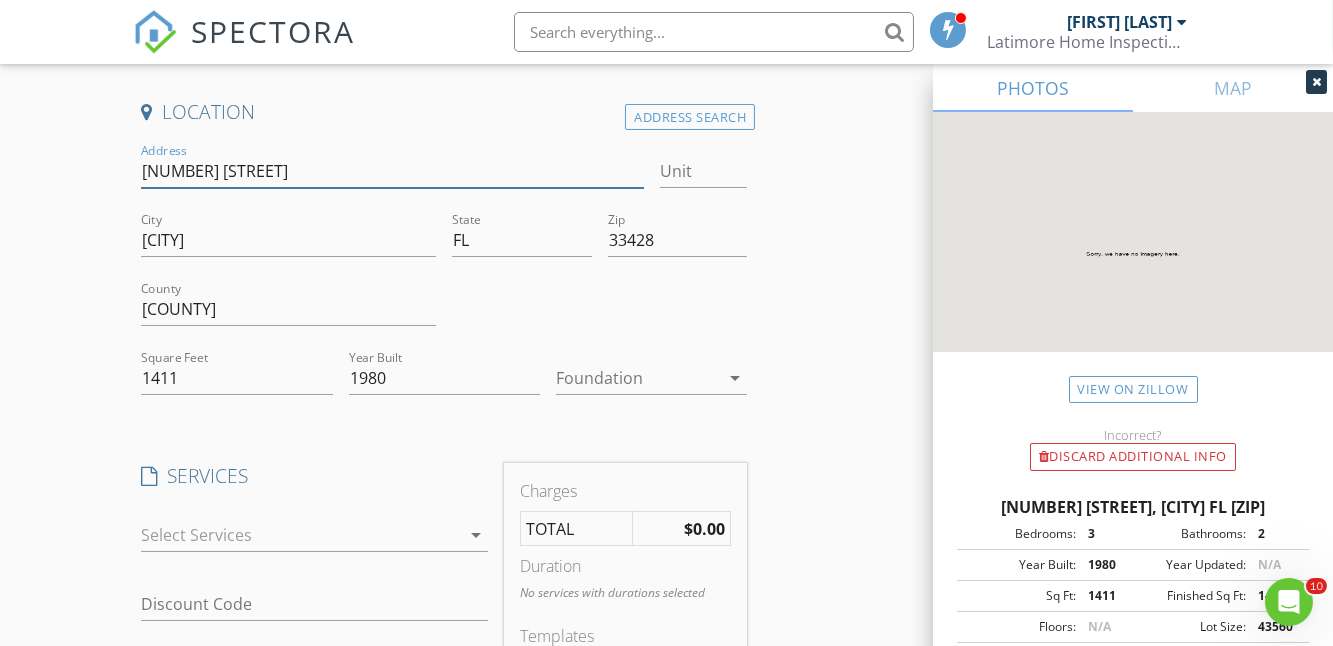 scroll, scrollTop: 181, scrollLeft: 0, axis: vertical 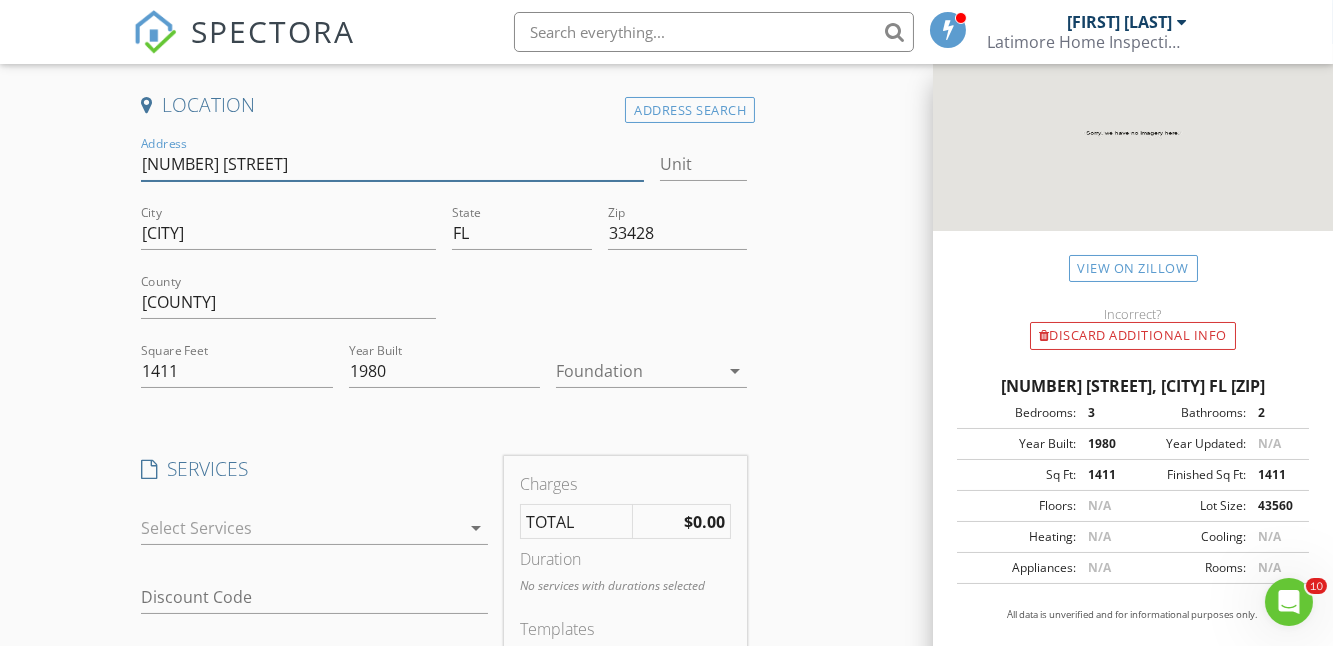 type on "9266 VISTA DEL LAGO" 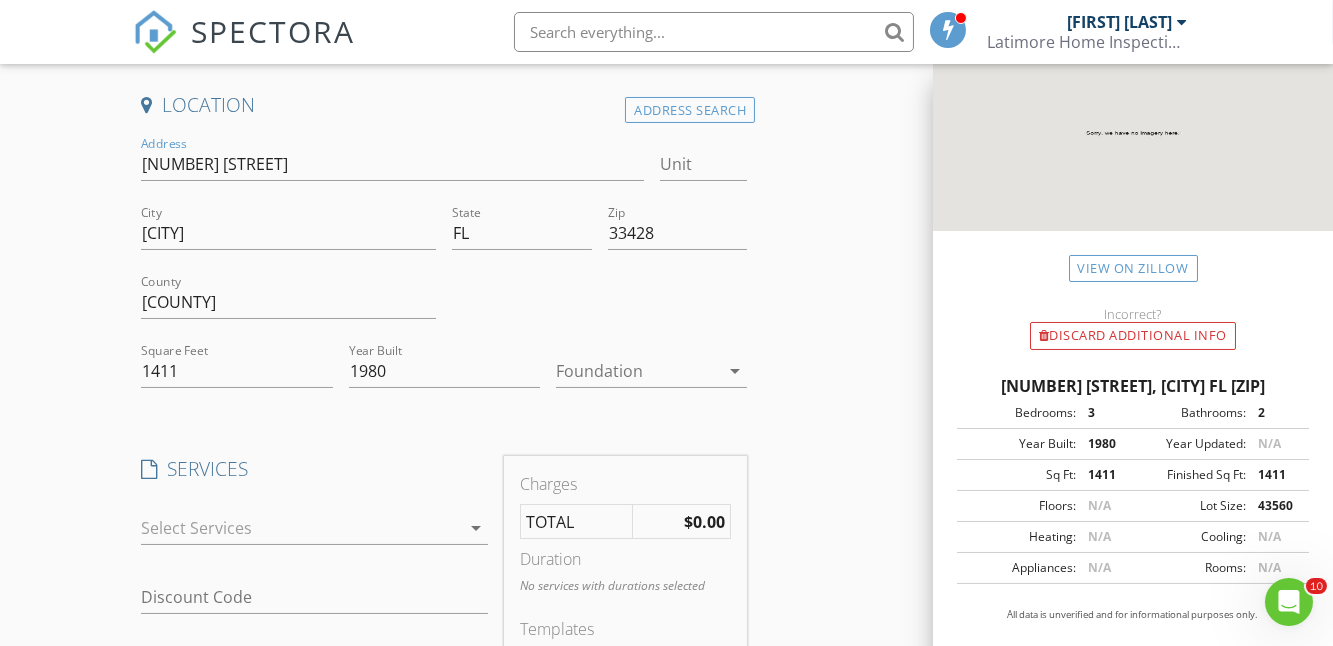 click on "arrow_drop_down" at bounding box center [476, 528] 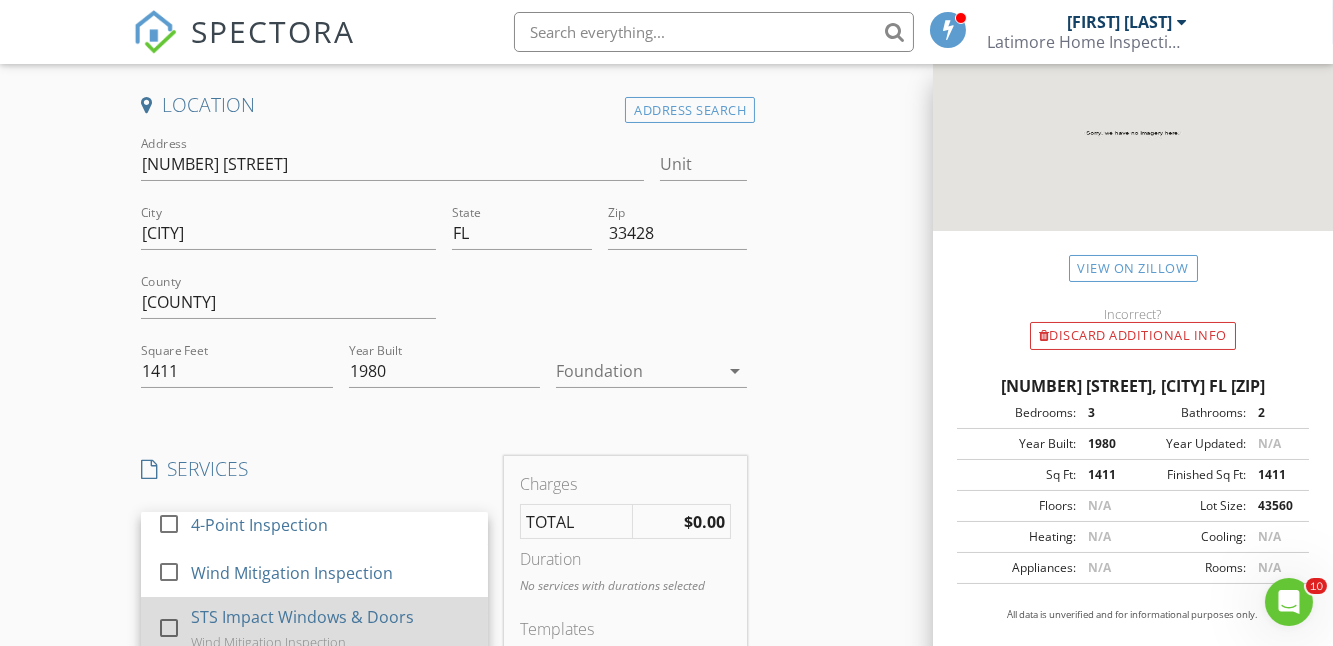 scroll, scrollTop: 131, scrollLeft: 0, axis: vertical 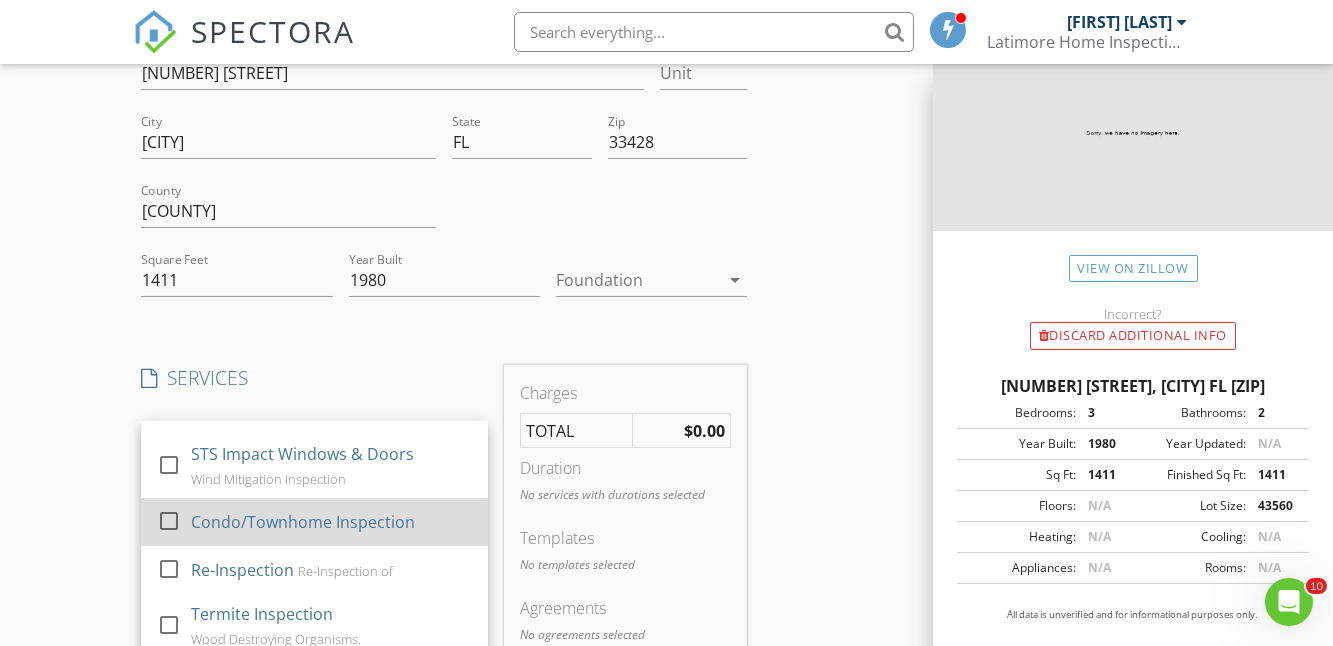 click at bounding box center [169, 521] 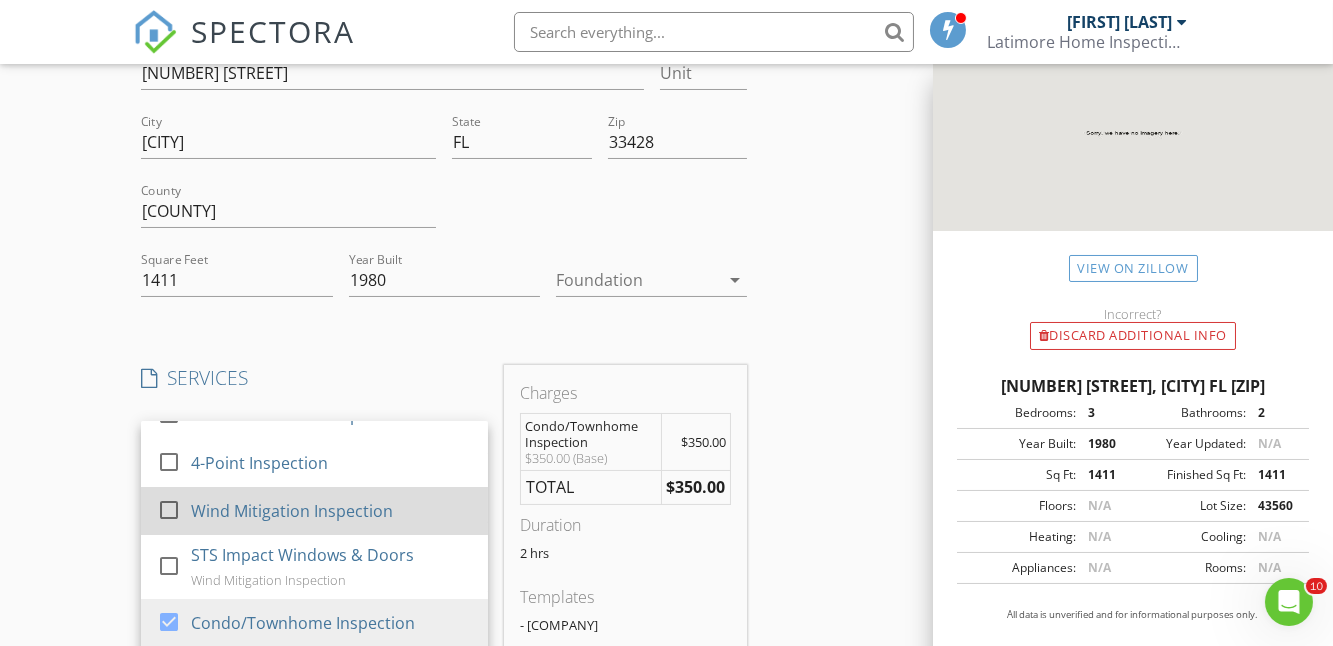 scroll, scrollTop: 0, scrollLeft: 0, axis: both 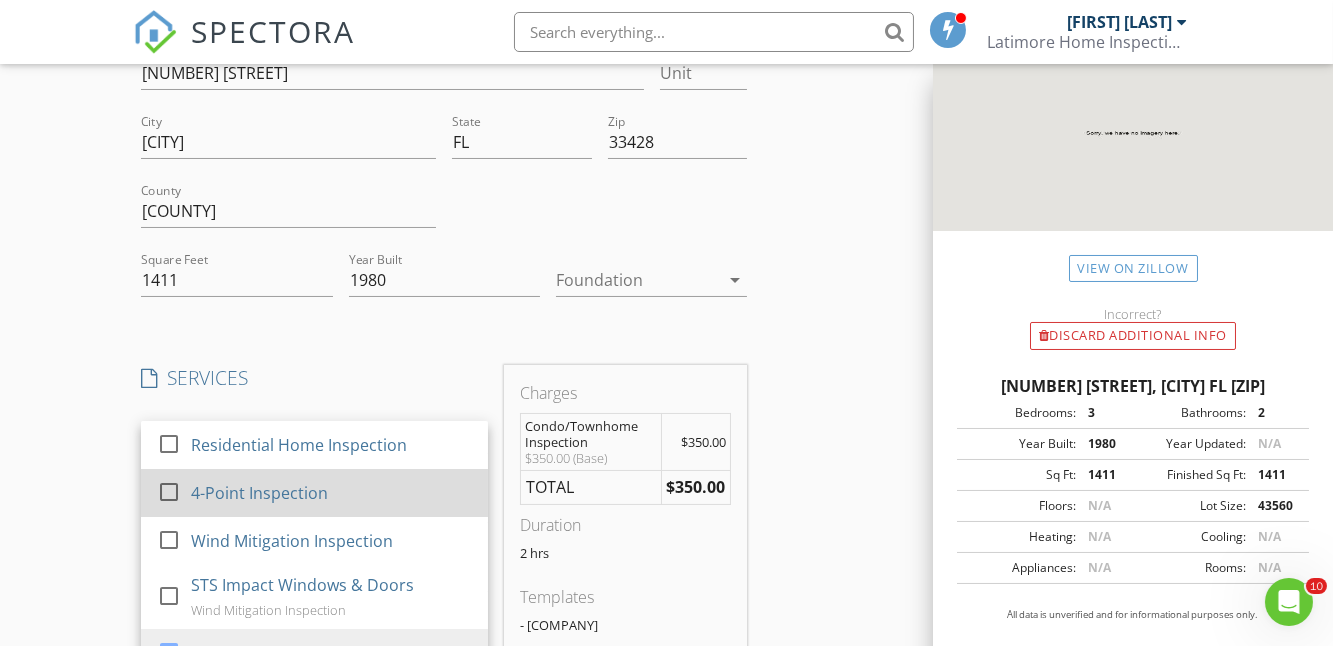 click at bounding box center (169, 492) 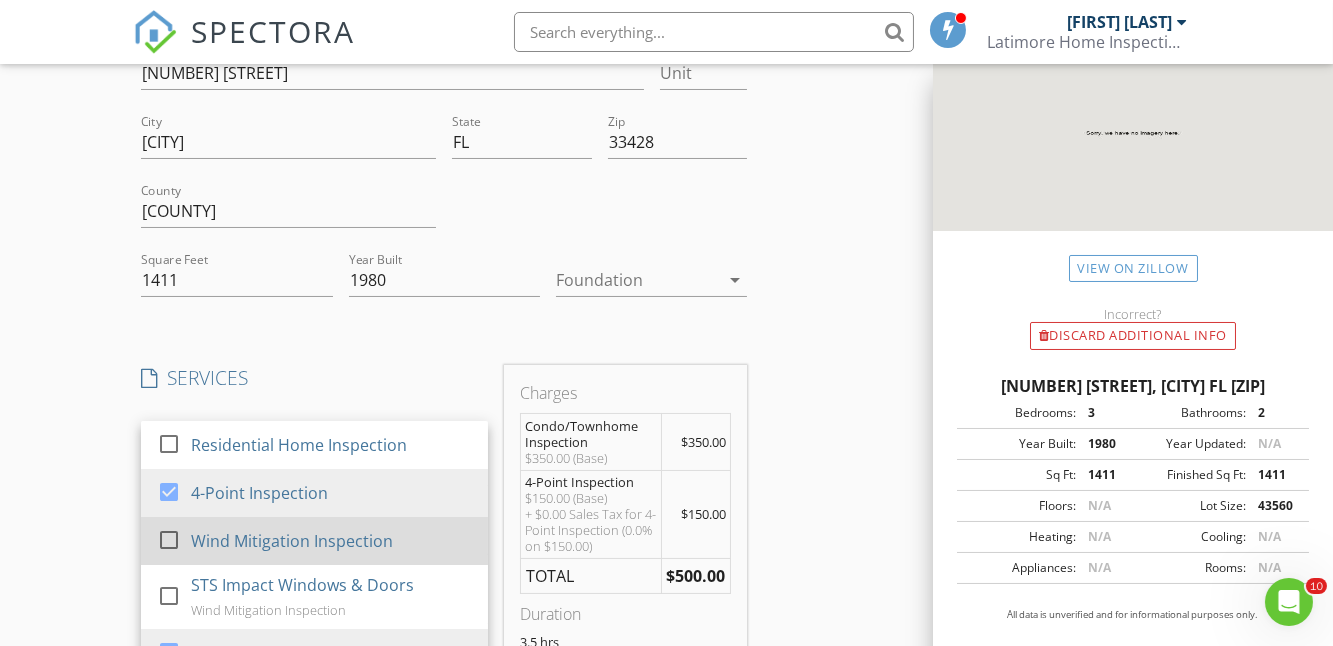 click at bounding box center [169, 540] 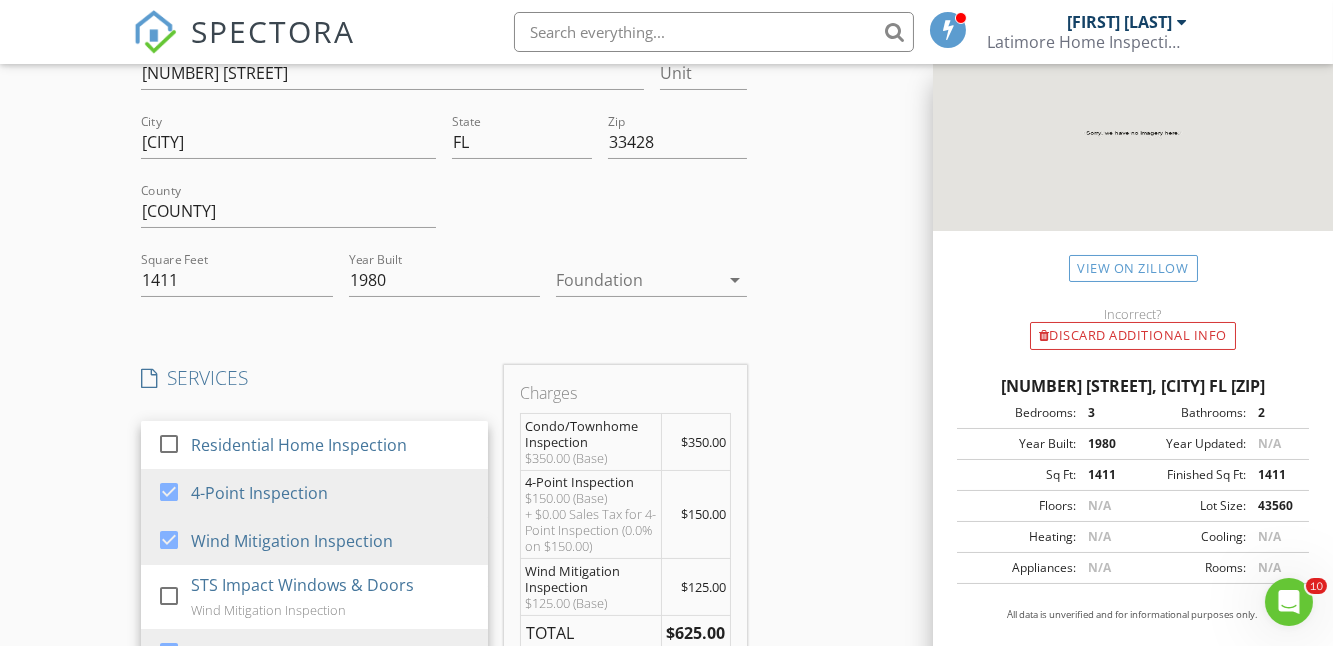 click on "Location
Address Search       Address 9266 VISTA DEL LAGO   Unit   City BOCA RATON   State FL   Zip 33428   County PALM BEACH     Square Feet 1411   Year Built 1980   Foundation arrow_drop_down
SERVICES
check_box_outline_blank   Residential Home Inspection   check_box   4-Point Inspection    check_box   Wind Mitigation Inspection   check_box_outline_blank   STS Impact Windows & Doors   Wind Mitigation Inspection check_box   Condo/Townhome Inspection   check_box_outline_blank   Re-Inspection   Re-Inspection of  check_box_outline_blank   Termite Inspection   Wood Destroying Organisms. check_box_outline_blank   InterNachi Inspection Warranty   Inspection Warranty Condo/Townhome Inspection,  4-Point Inspection ,  Wind Mitigation Inspection arrow_drop_down   check_box_outline_blank   Wind Mitigation Inspection   Wind Mitigation Inspection check_box_outline_blank   4-Point Inspection   4-Point Inspection Condo/Townhome Inspection Options arrow_drop_down" at bounding box center [666, 715] 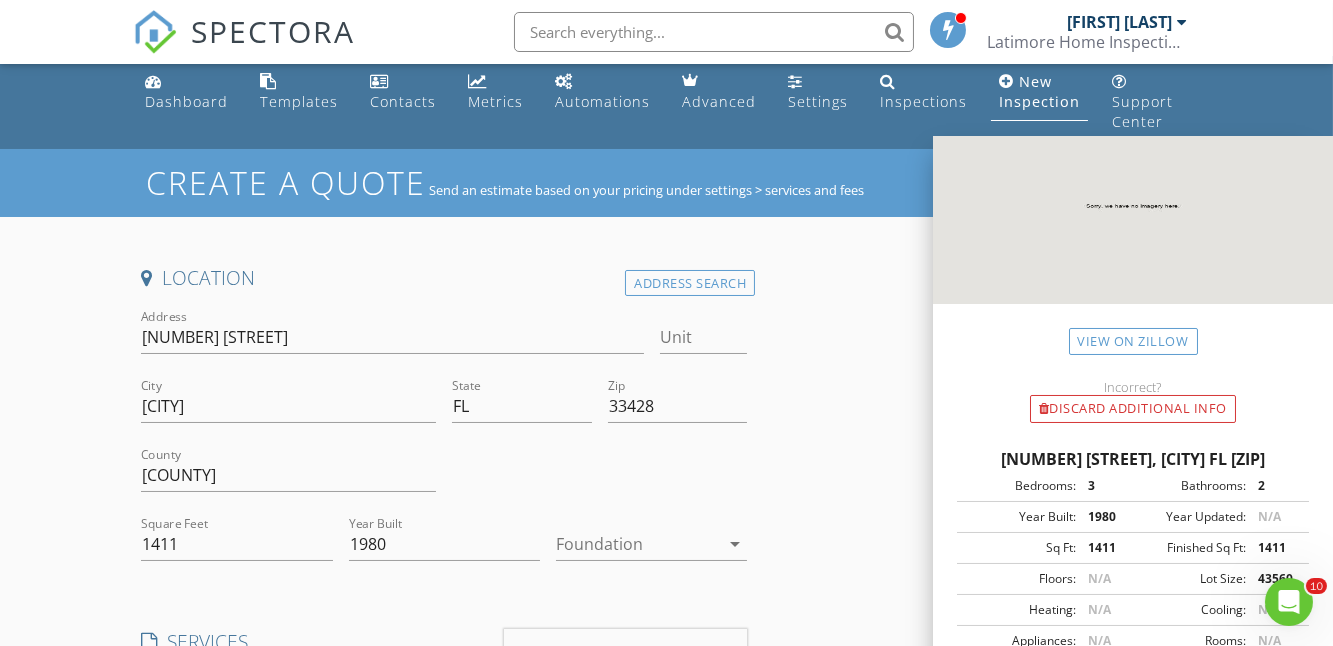 scroll, scrollTop: 0, scrollLeft: 0, axis: both 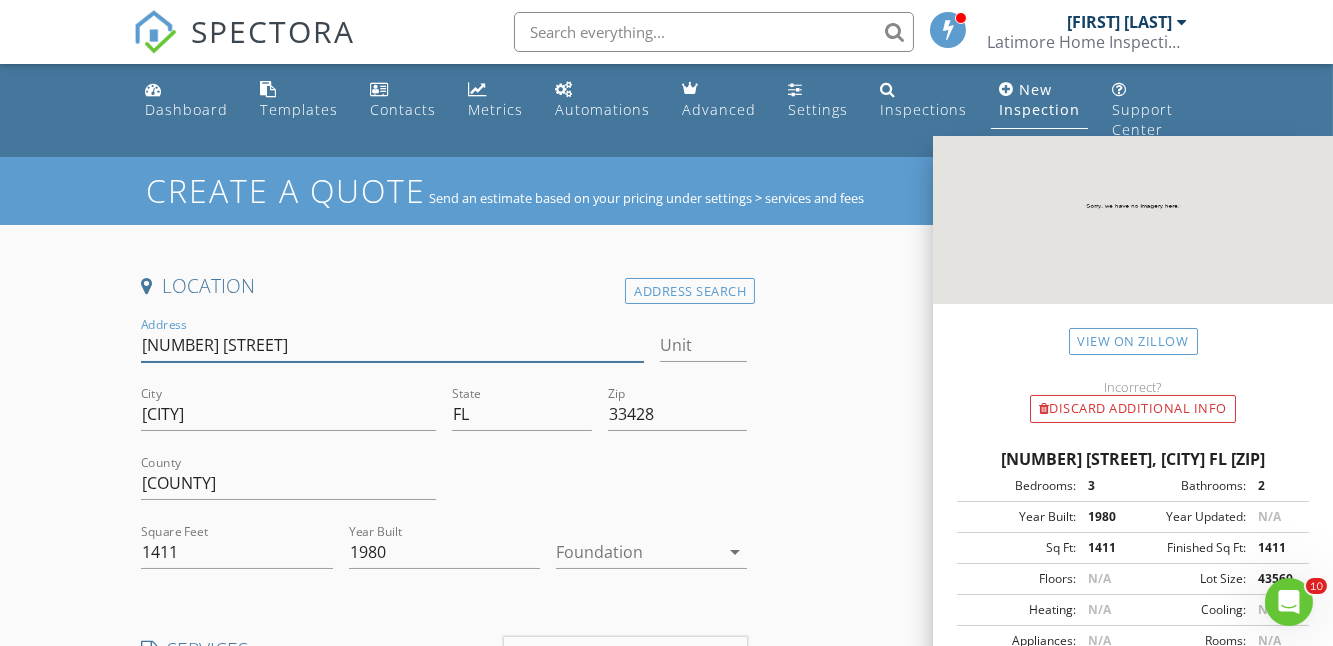 drag, startPoint x: 338, startPoint y: 316, endPoint x: -21, endPoint y: 315, distance: 359.0014 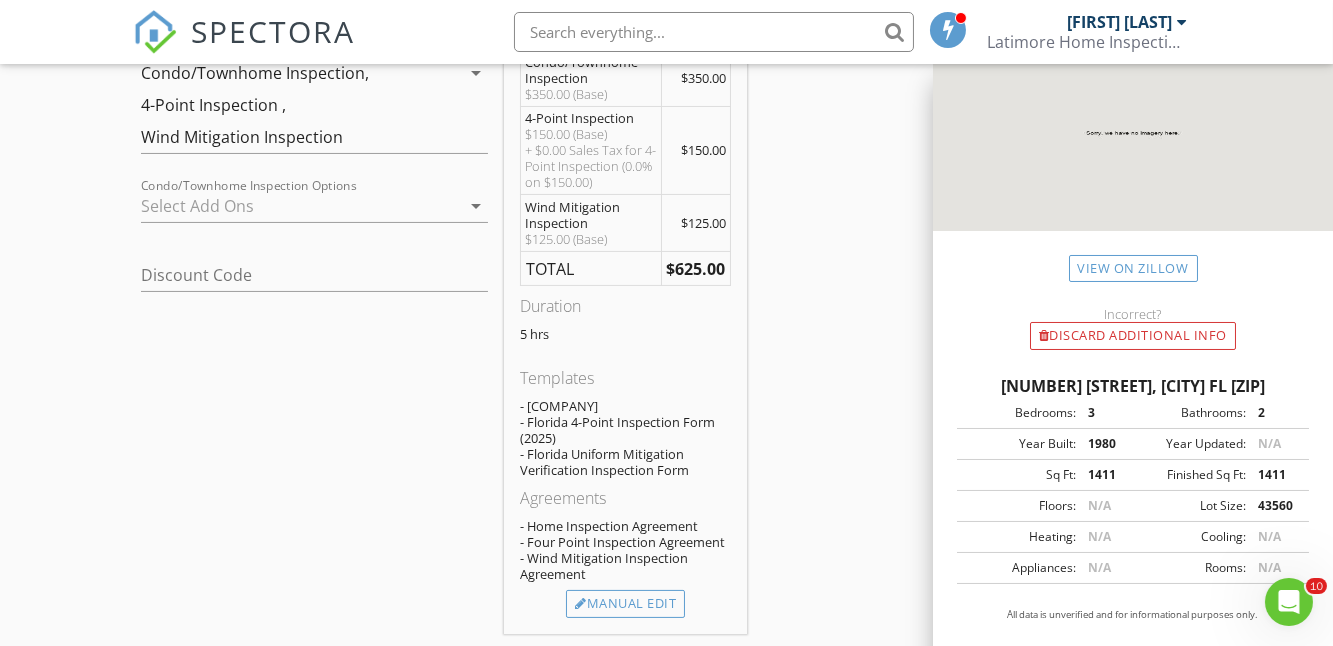 scroll, scrollTop: 909, scrollLeft: 0, axis: vertical 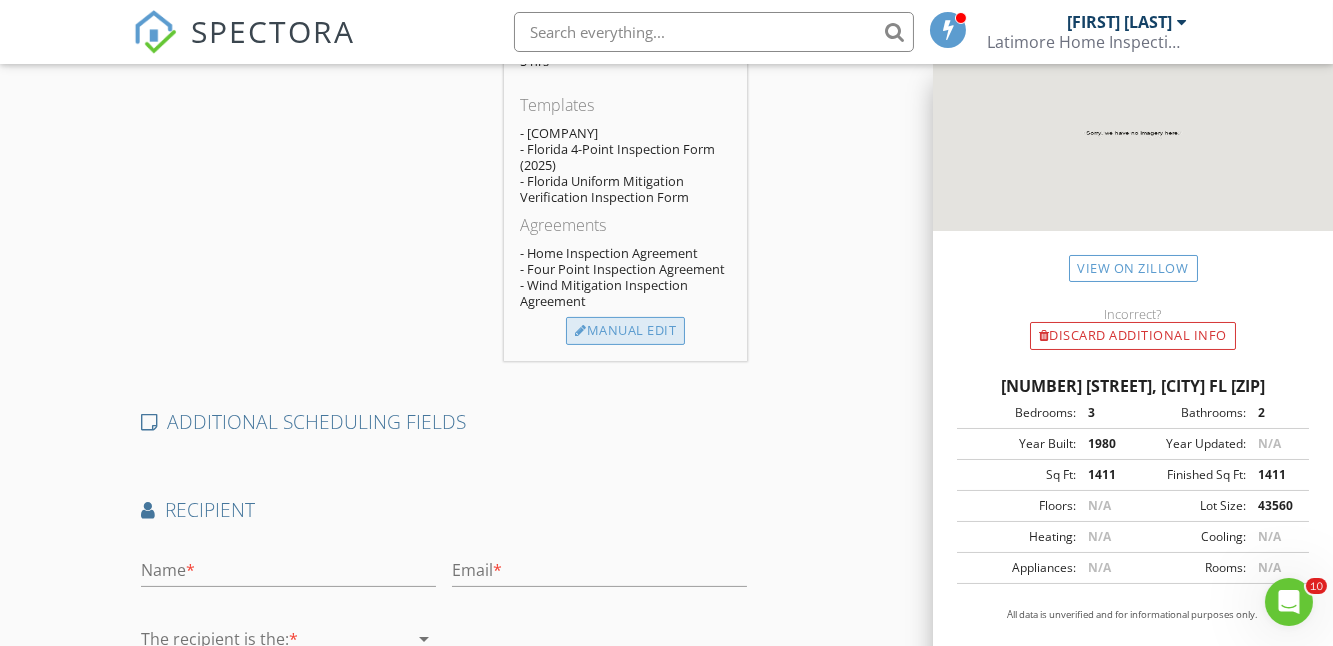 click on "Manual Edit" at bounding box center [625, 331] 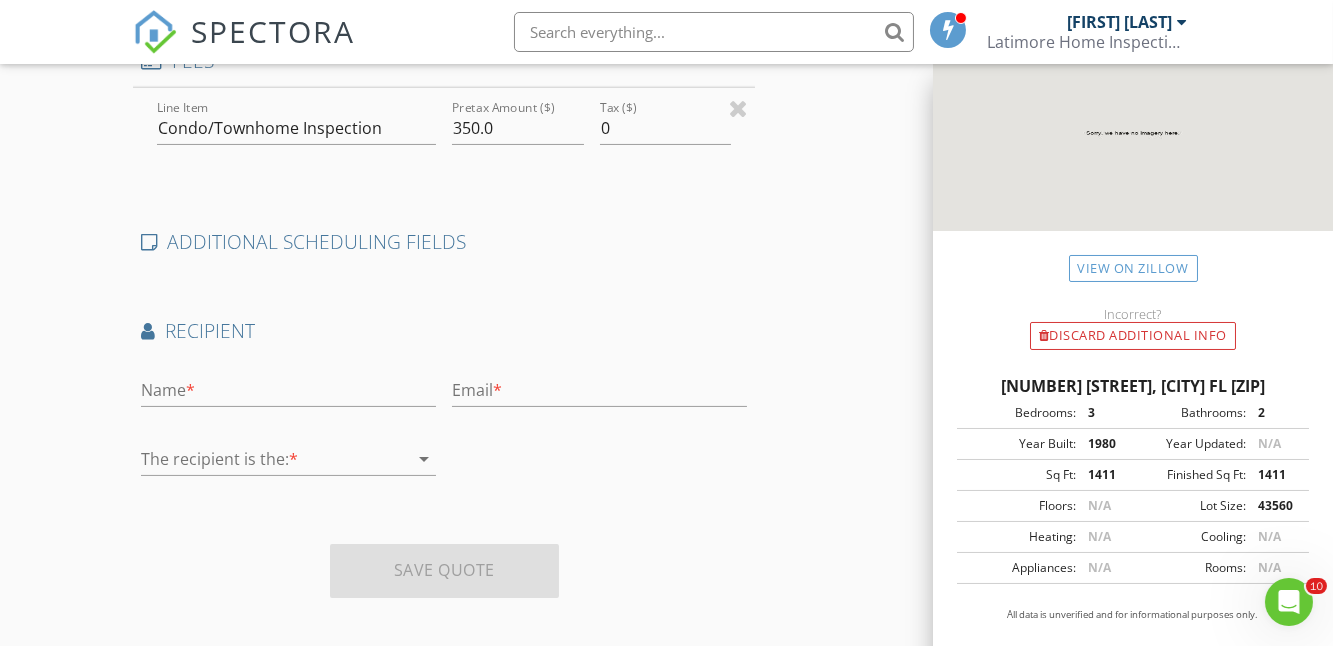 type on "0" 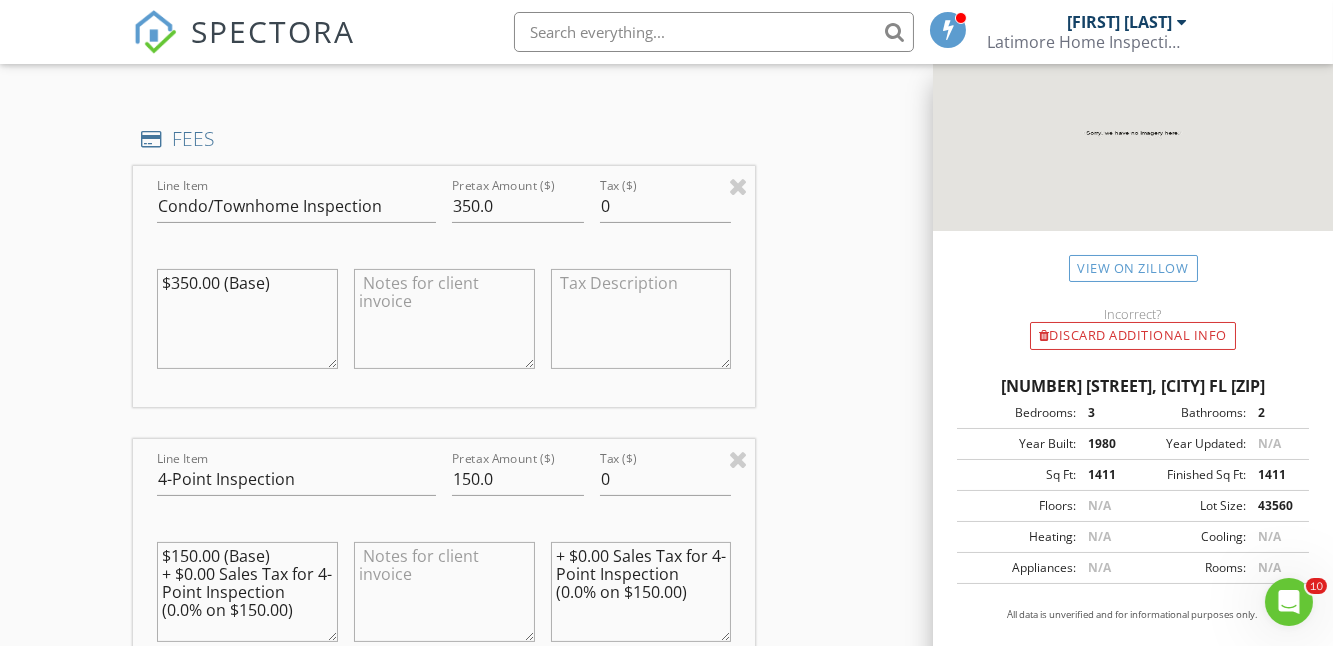 scroll, scrollTop: 332, scrollLeft: 0, axis: vertical 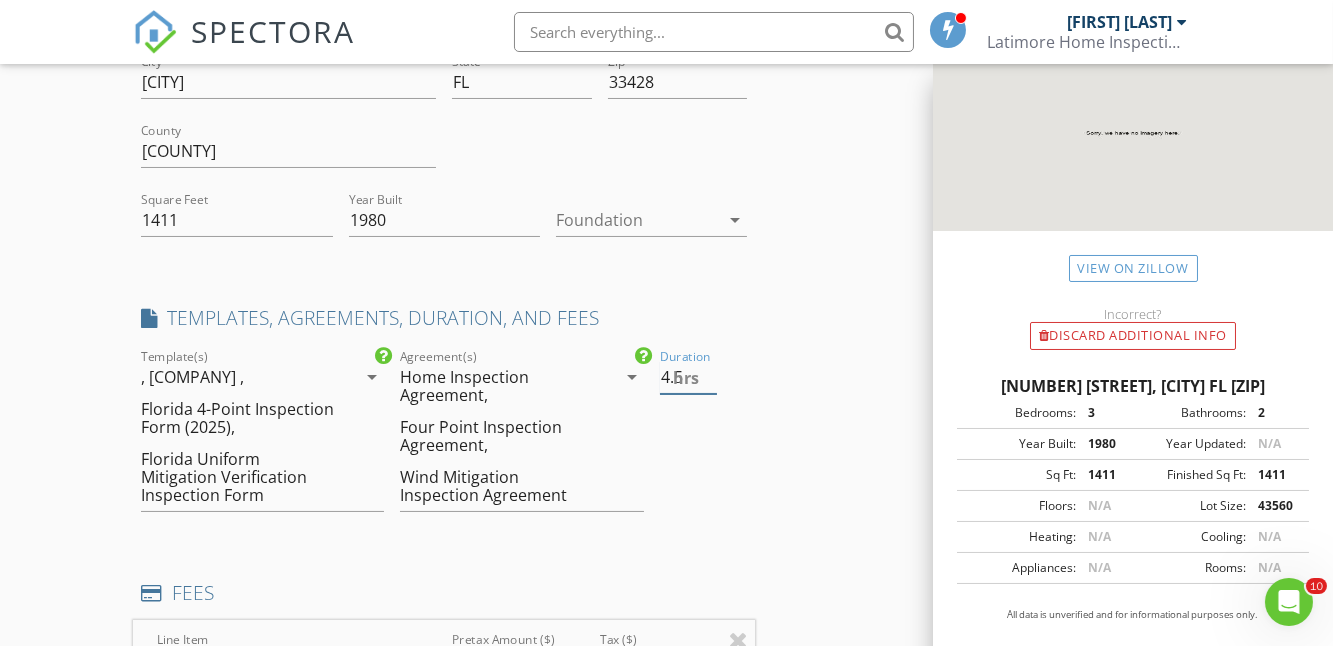 click on "4.5" at bounding box center [689, 377] 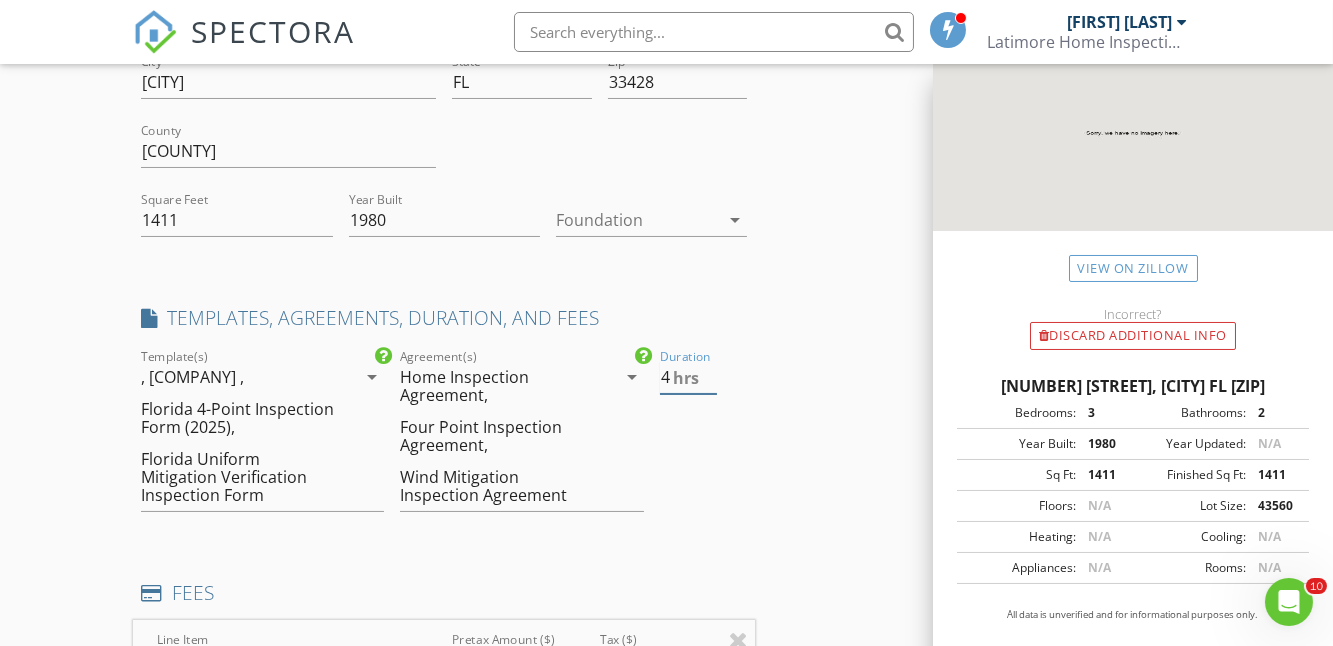 click on "4" at bounding box center [689, 377] 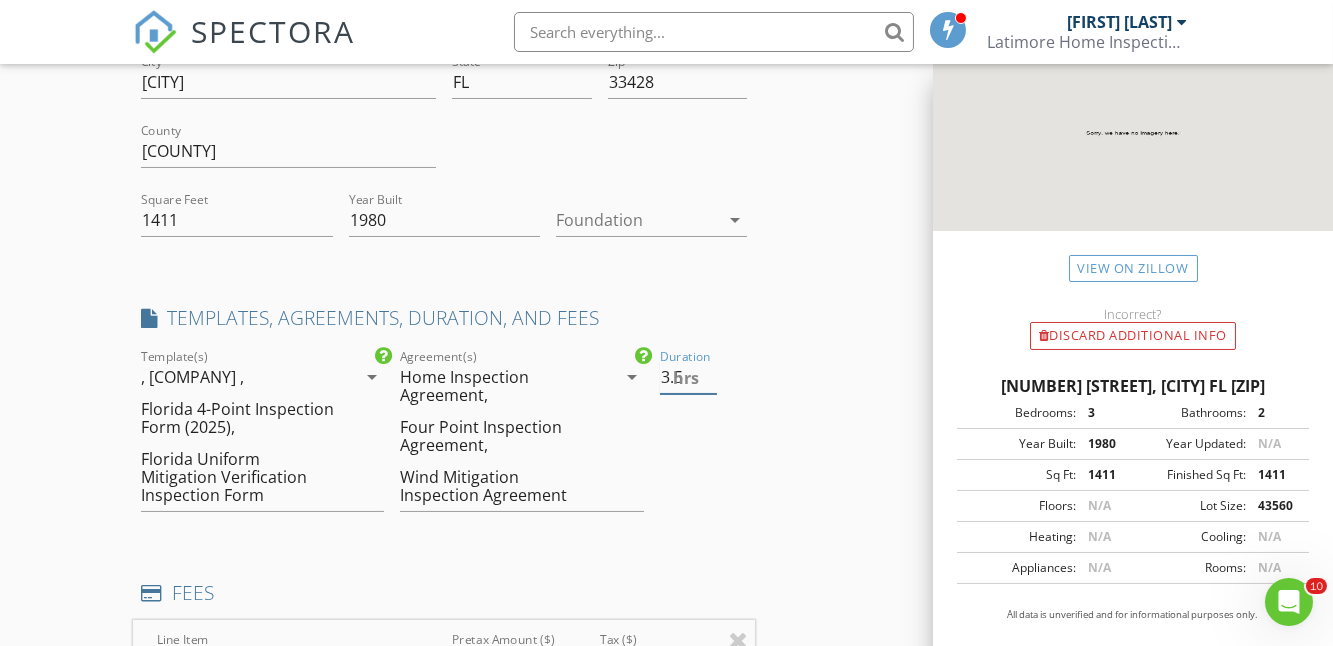 click on "3.5" at bounding box center (689, 377) 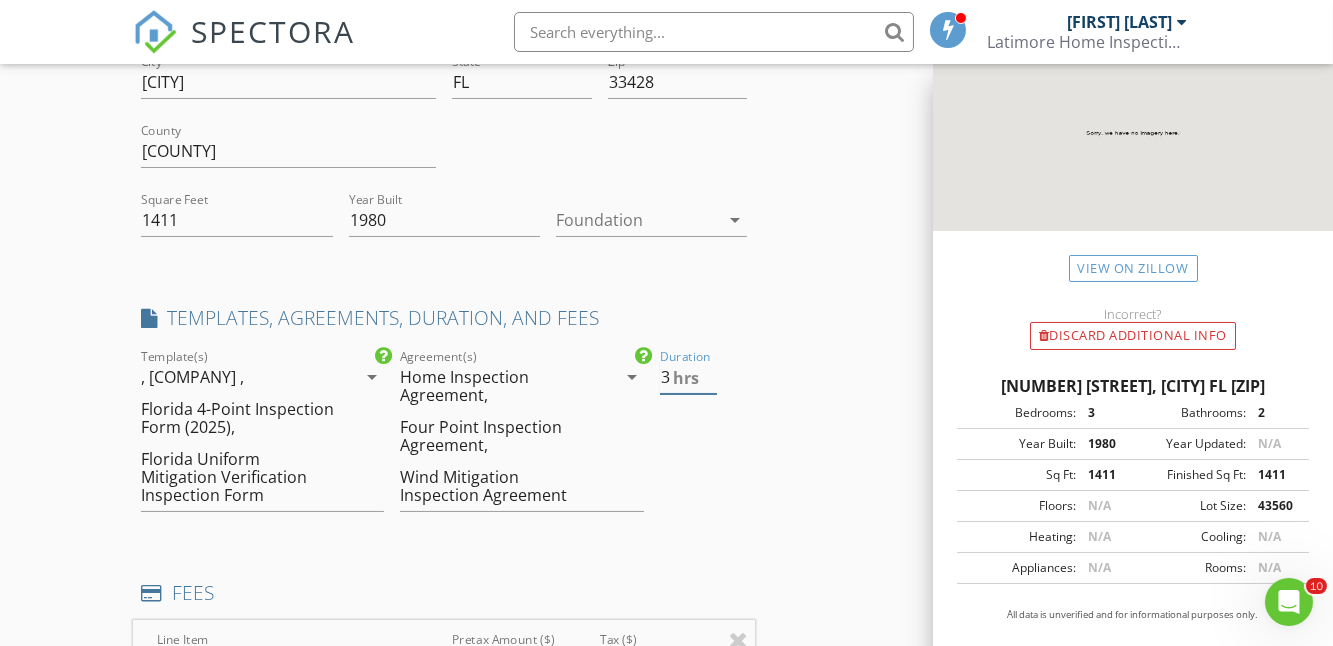 click on "3" at bounding box center [689, 377] 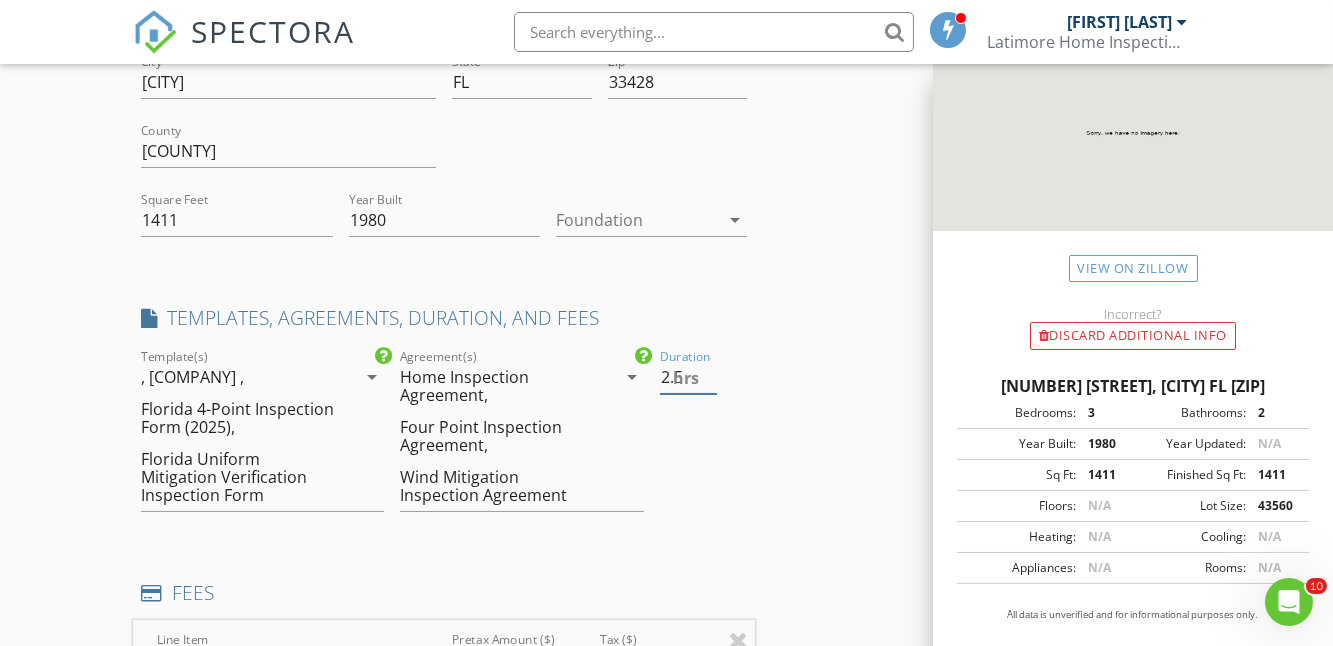 click on "2.5" at bounding box center [689, 377] 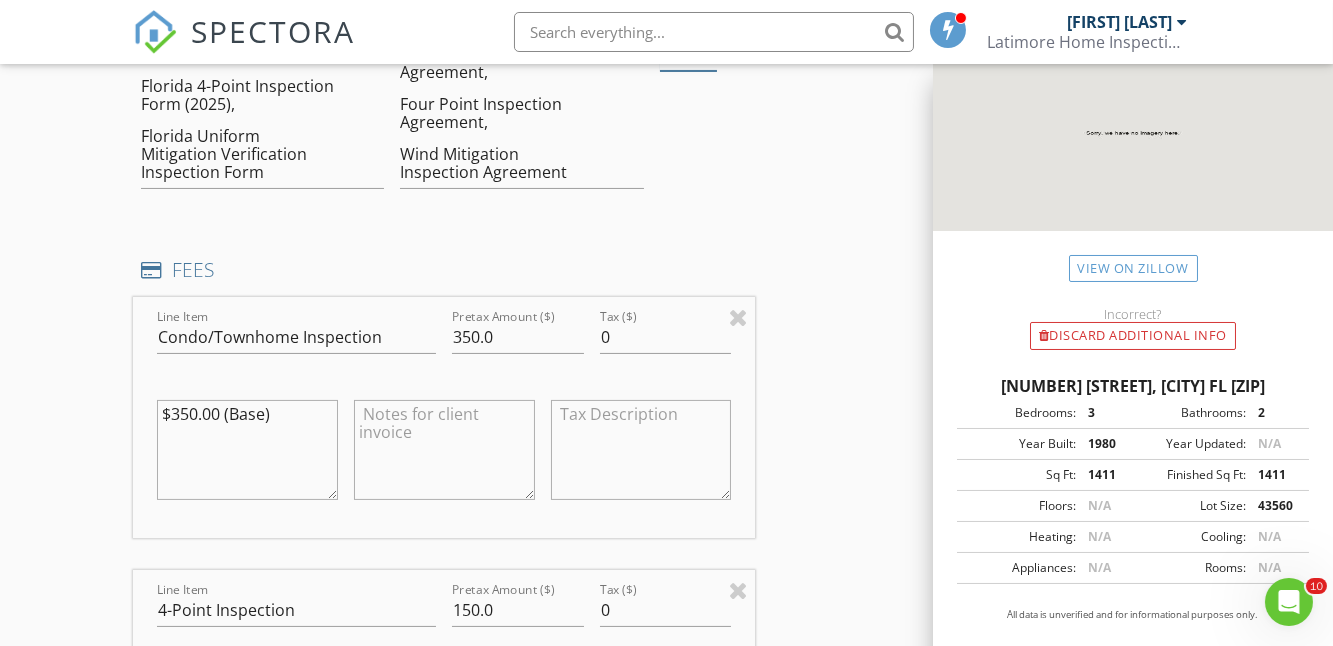 scroll, scrollTop: 696, scrollLeft: 0, axis: vertical 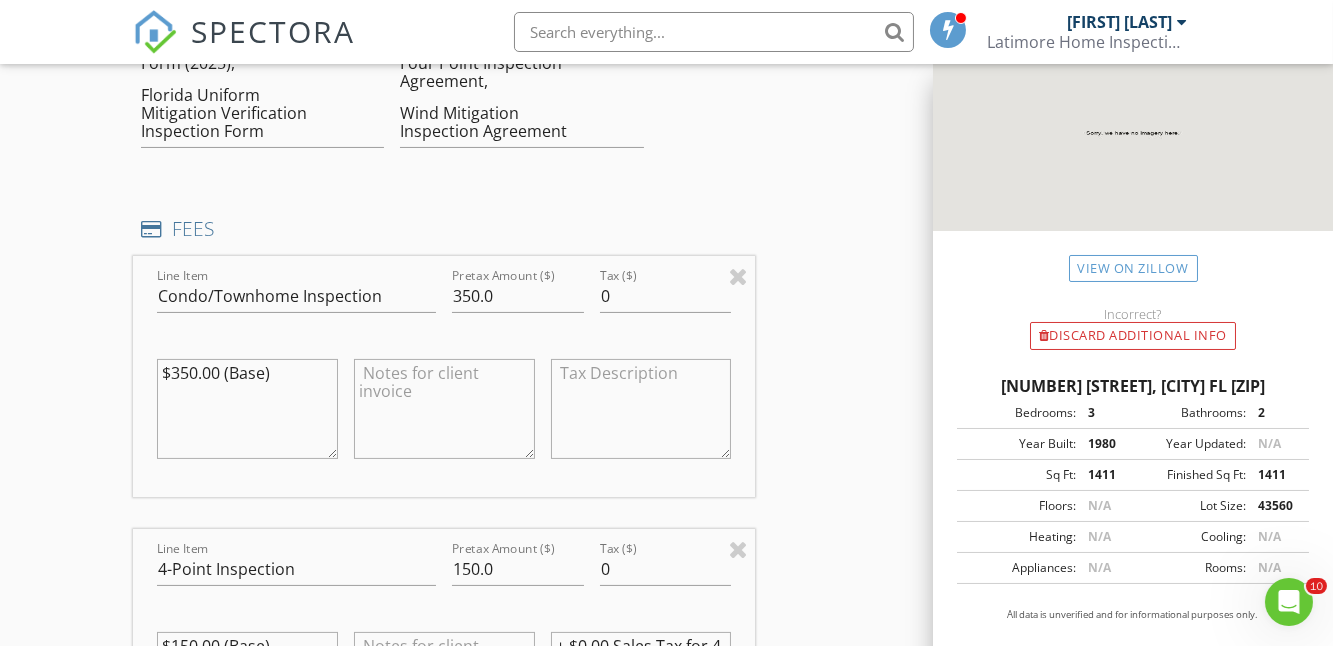 type on "2" 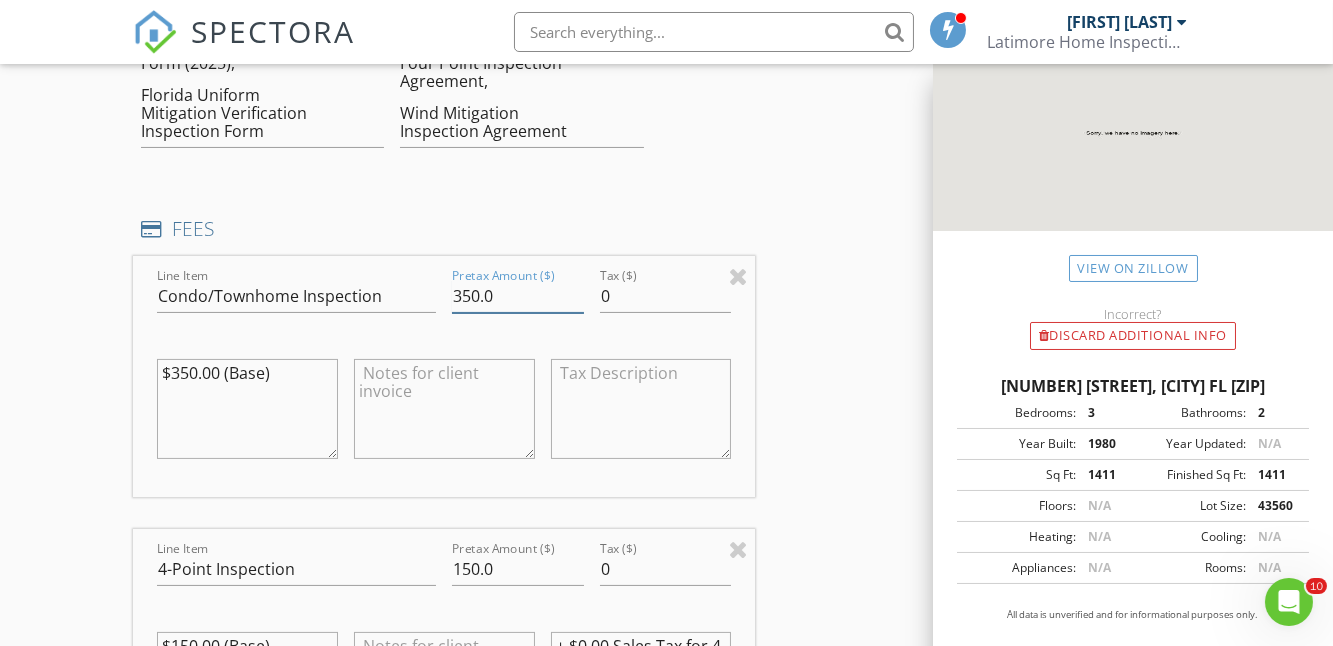drag, startPoint x: 518, startPoint y: 294, endPoint x: 337, endPoint y: 276, distance: 181.89282 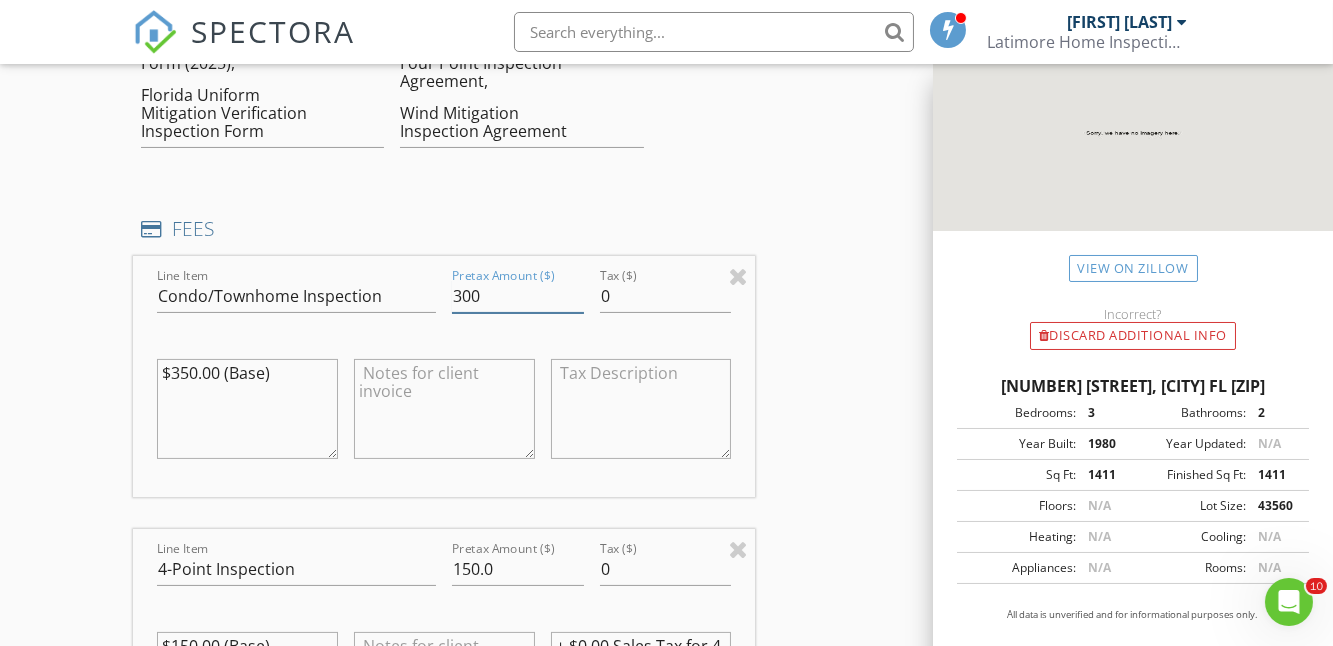 scroll, scrollTop: 877, scrollLeft: 0, axis: vertical 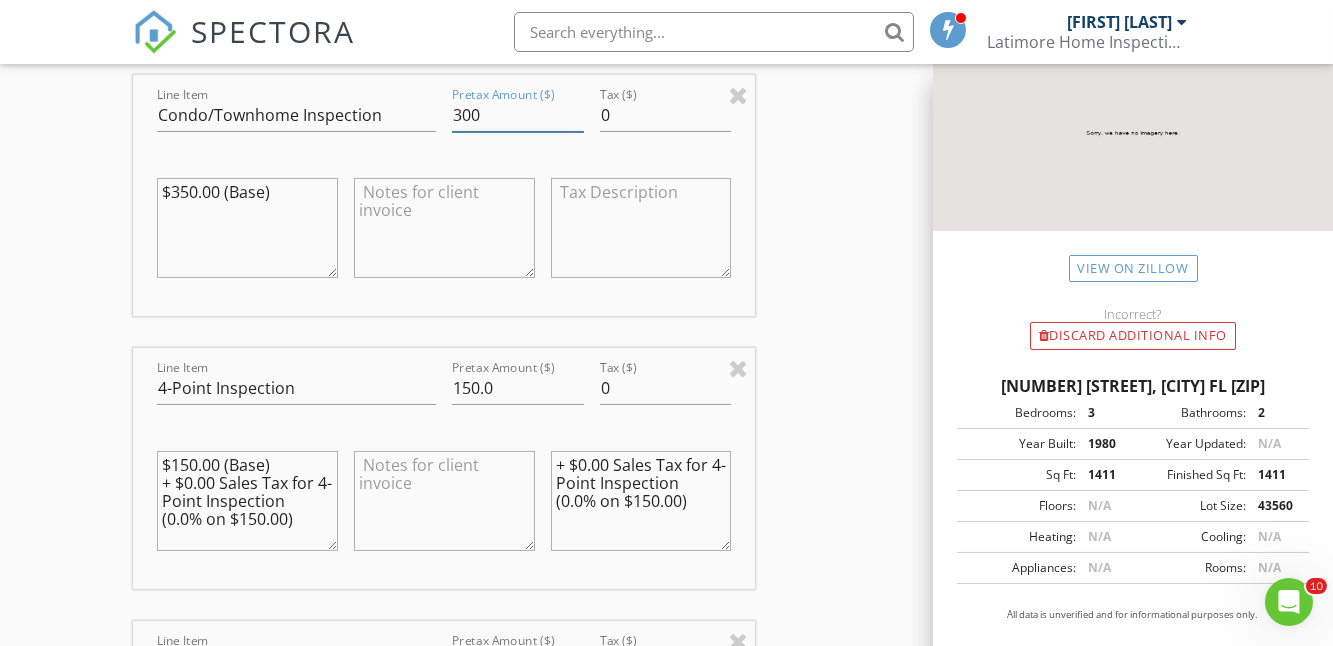 type on "300" 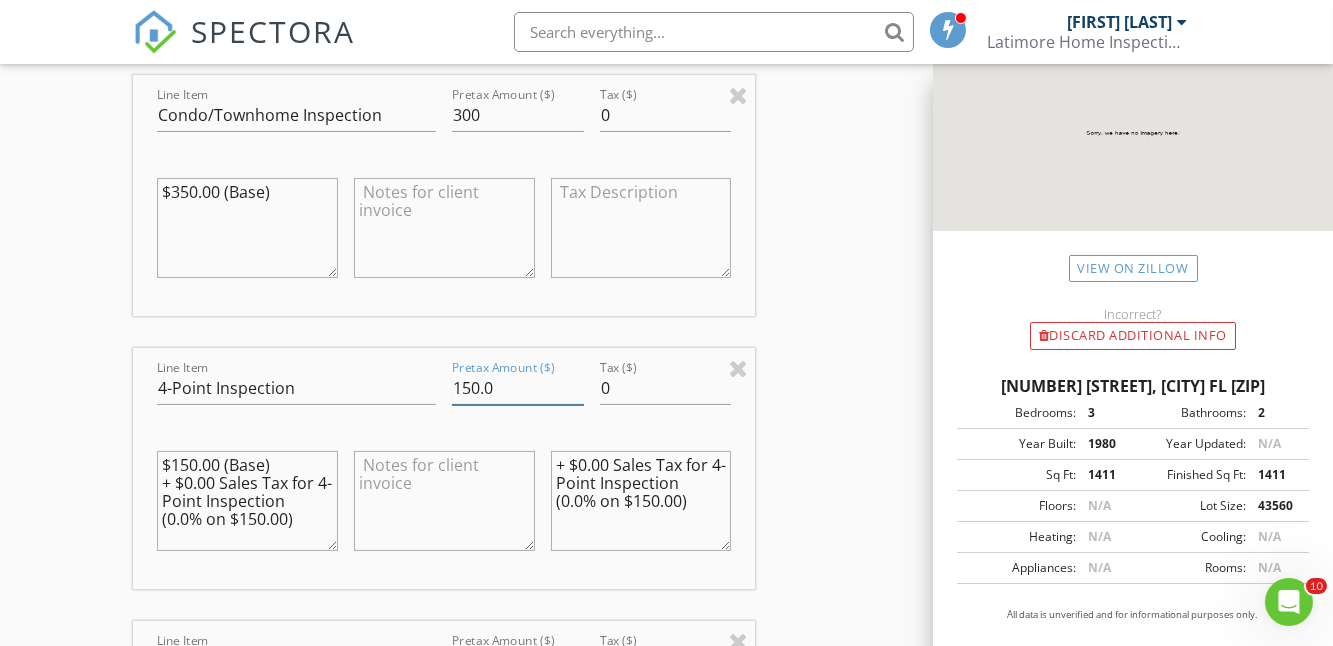 drag, startPoint x: 456, startPoint y: 380, endPoint x: 479, endPoint y: 389, distance: 24.698177 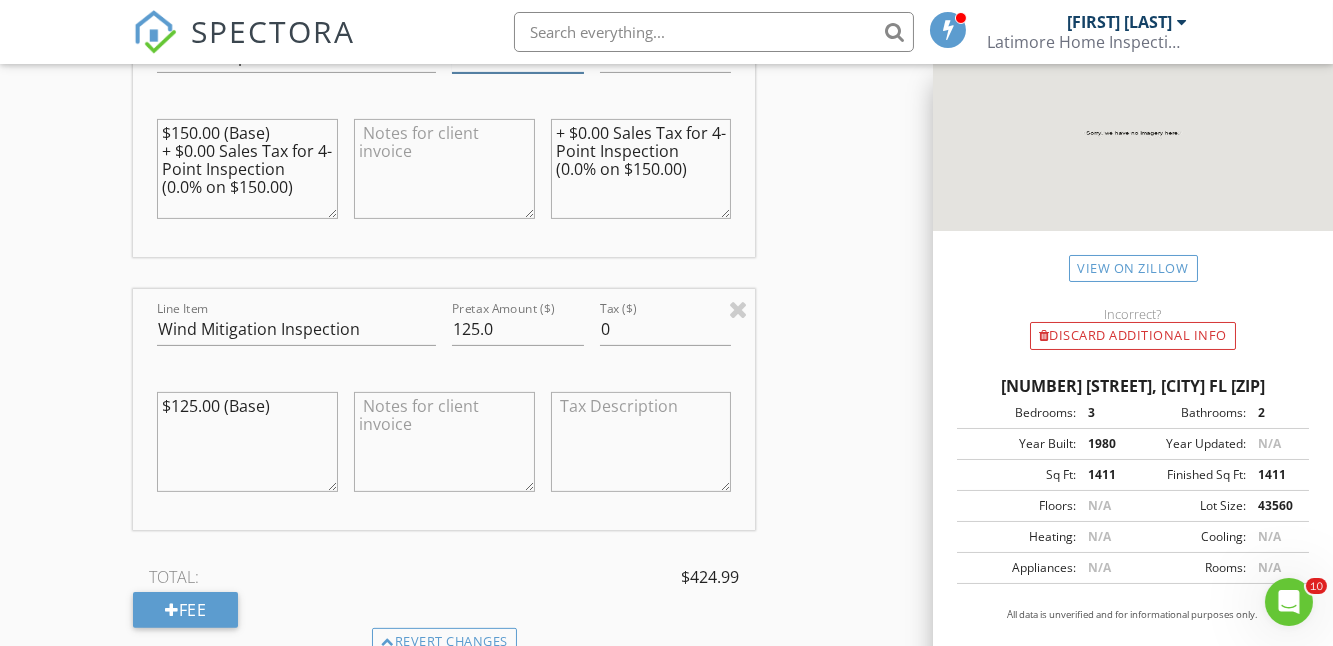 scroll, scrollTop: 1241, scrollLeft: 0, axis: vertical 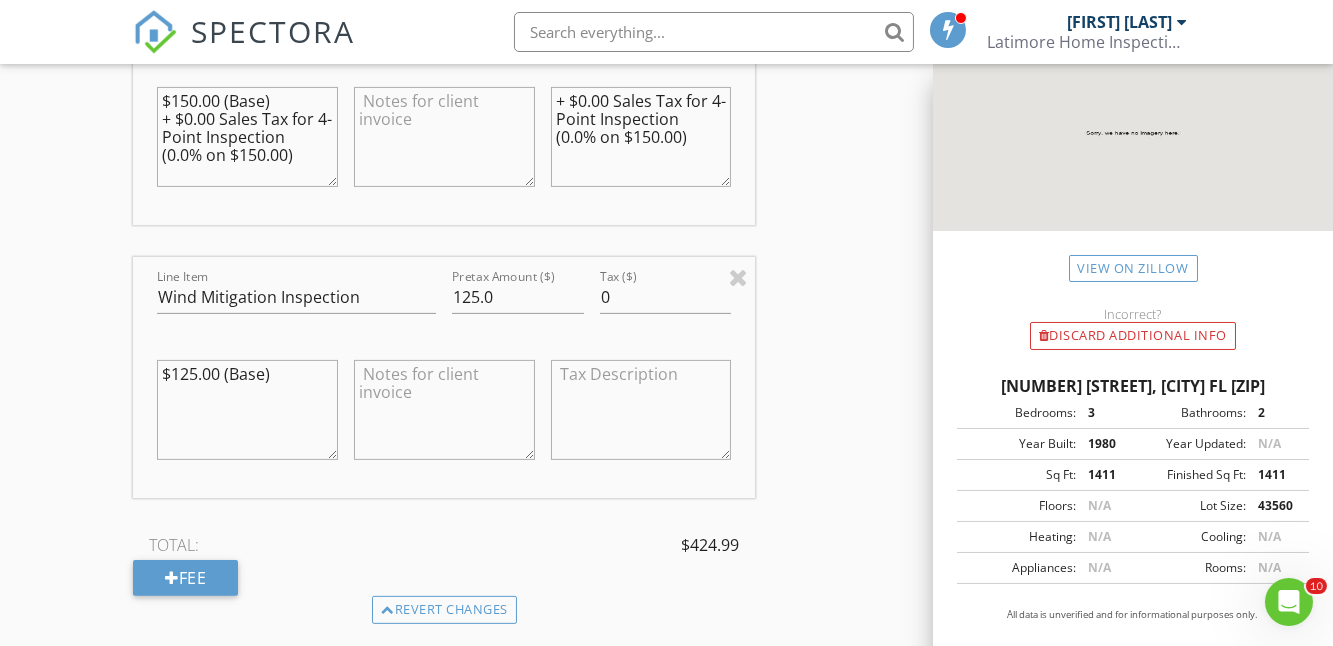 type on "-0.01" 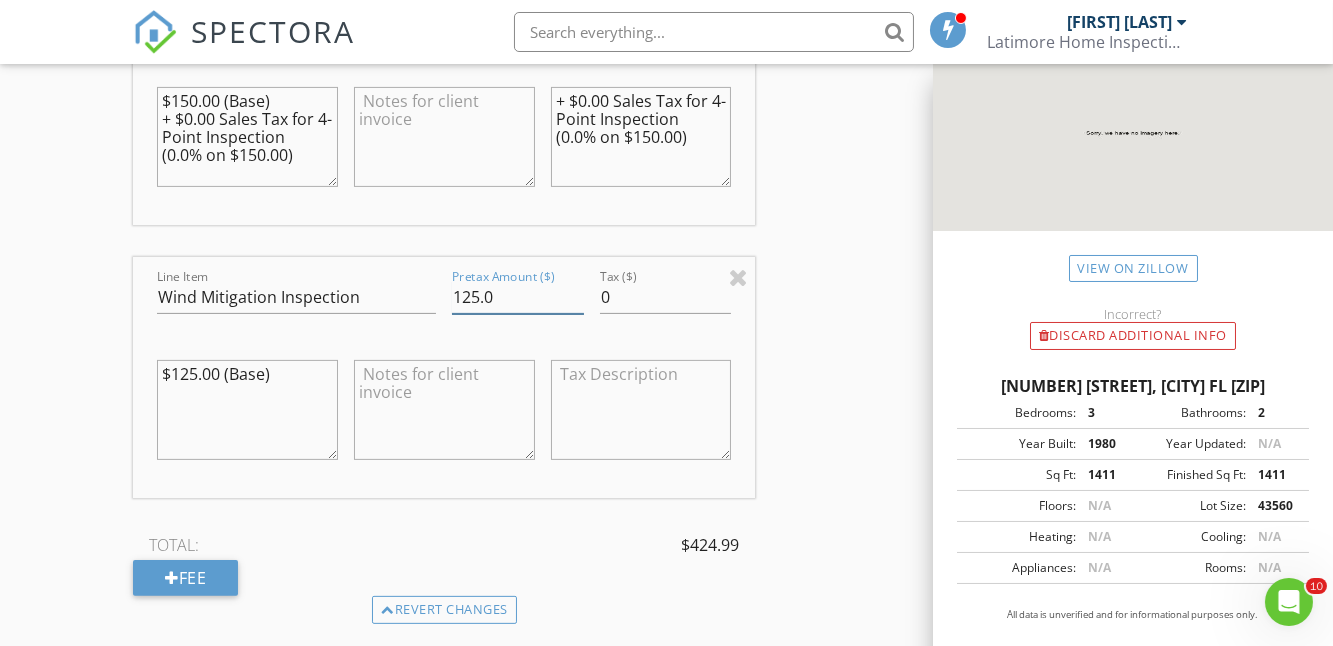 drag, startPoint x: 510, startPoint y: 291, endPoint x: 406, endPoint y: 285, distance: 104.172935 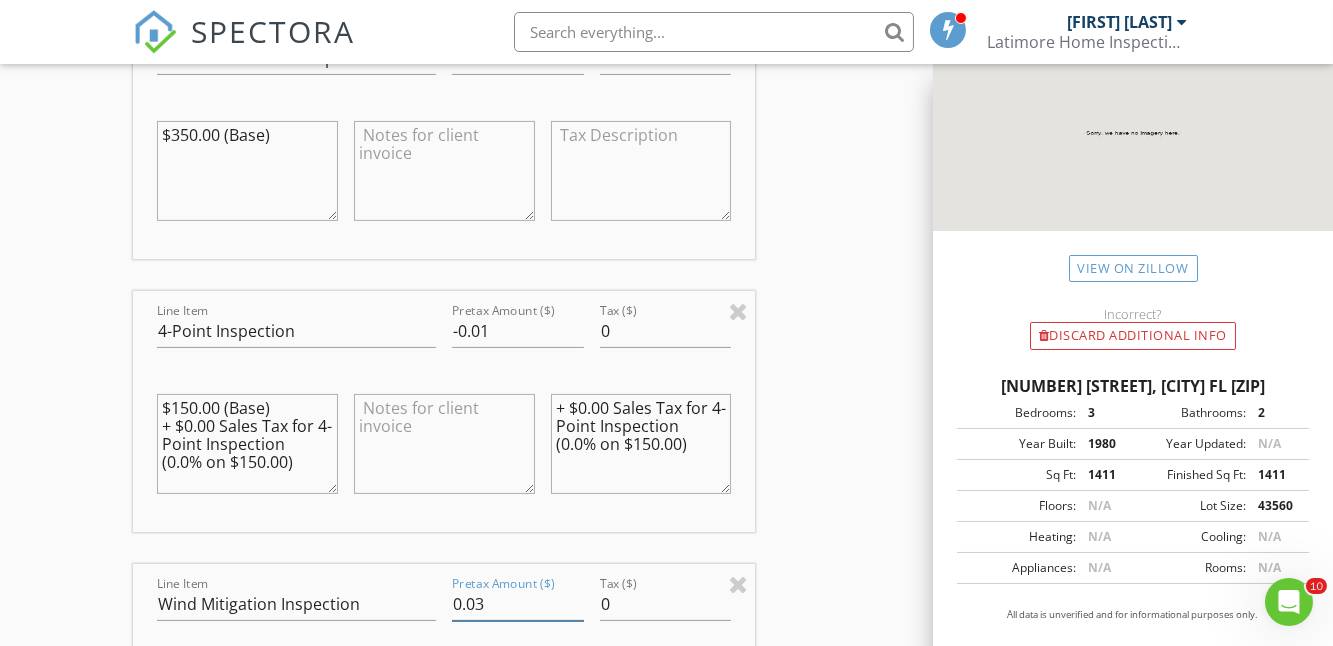 scroll, scrollTop: 877, scrollLeft: 0, axis: vertical 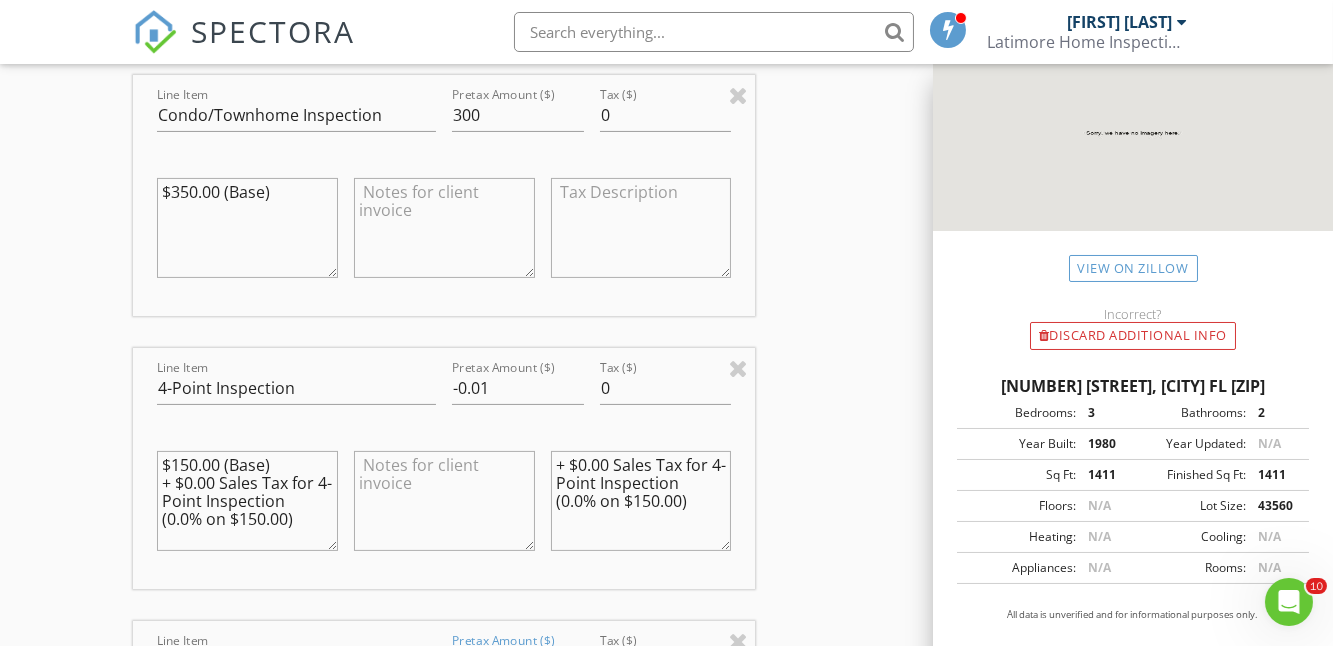 type on "0.03" 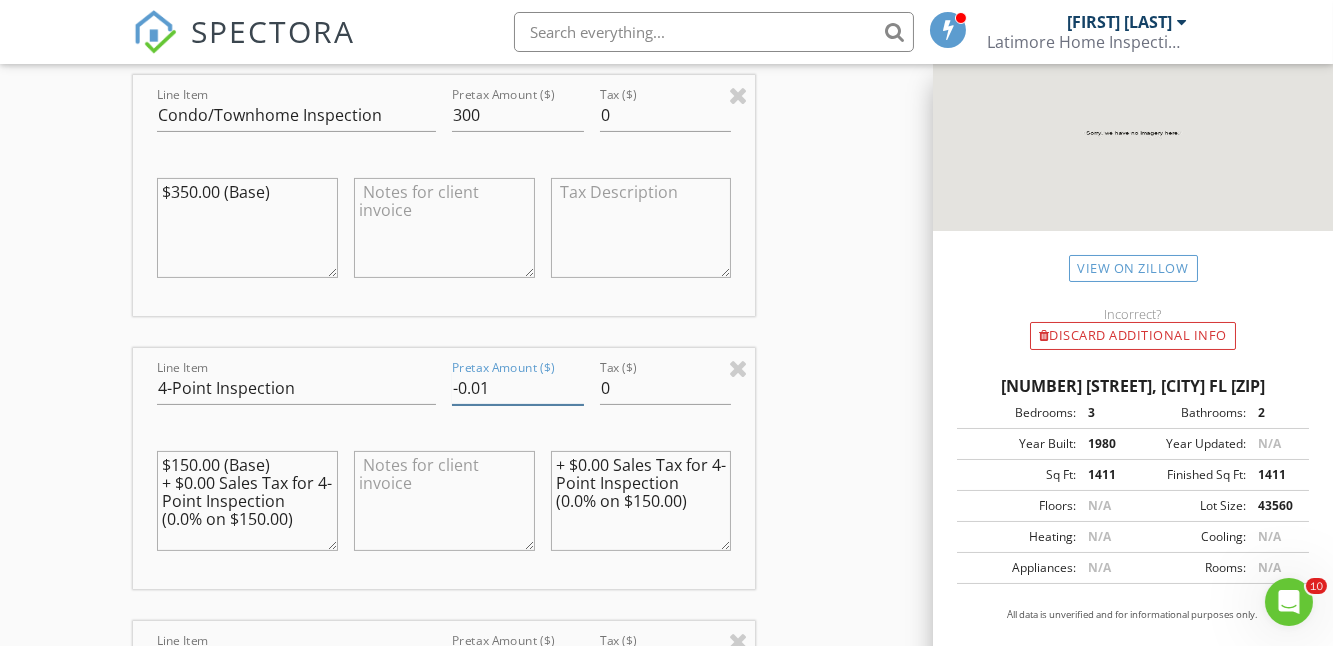 drag, startPoint x: 504, startPoint y: 369, endPoint x: 387, endPoint y: 385, distance: 118.08895 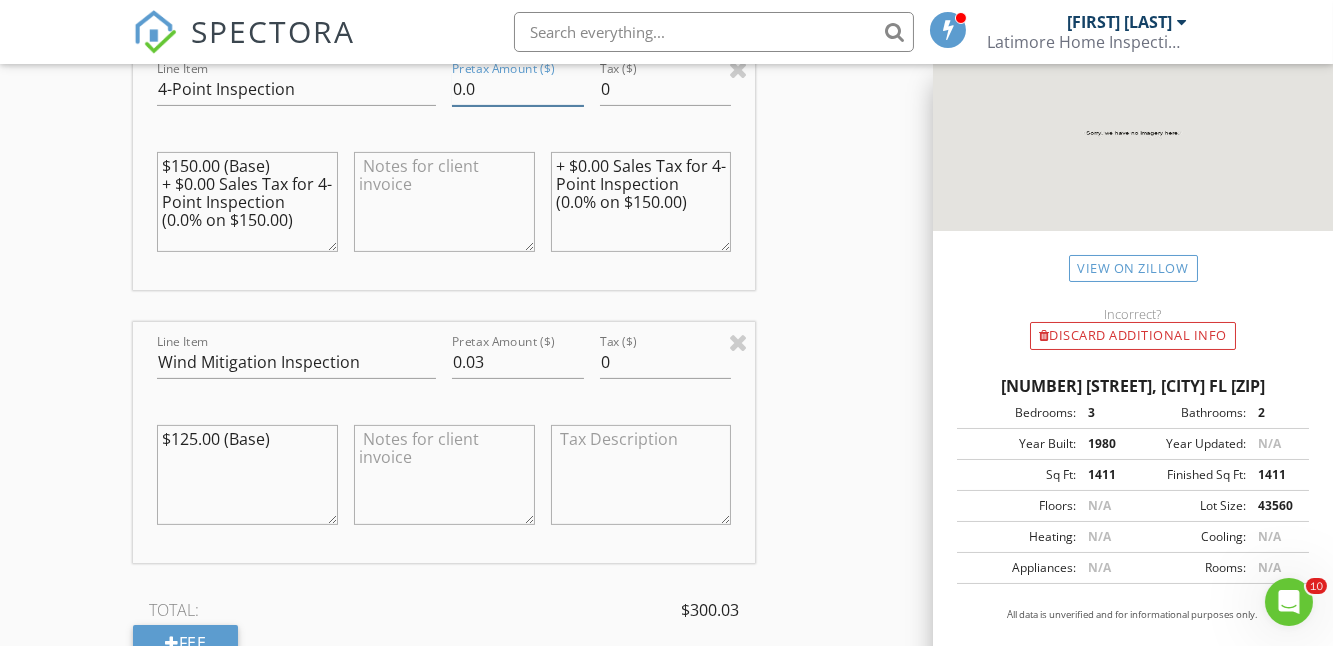 scroll, scrollTop: 1150, scrollLeft: 0, axis: vertical 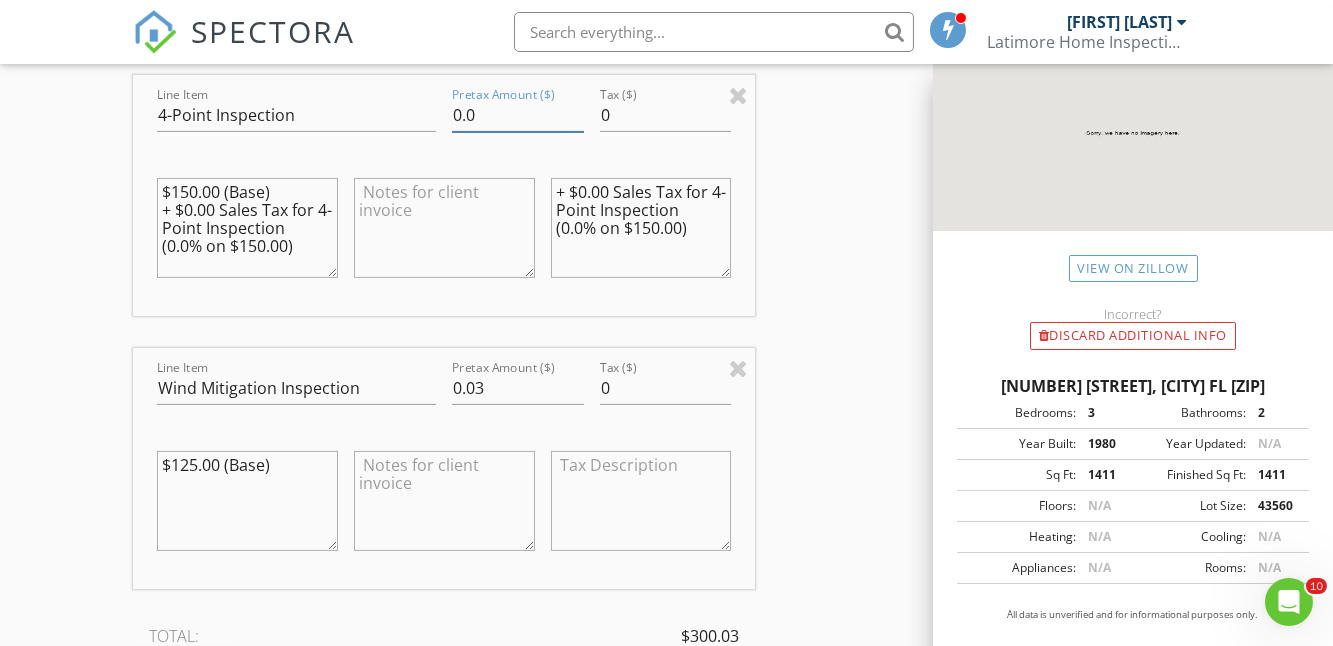type on "0.0" 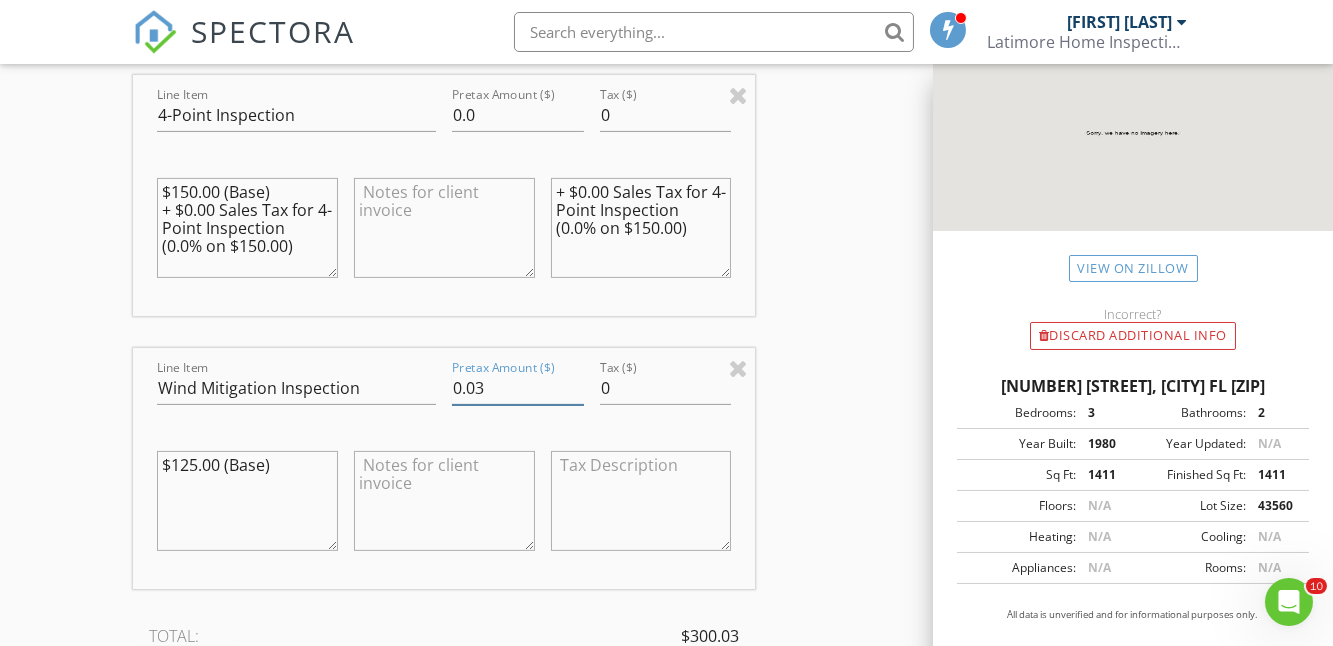 drag, startPoint x: 495, startPoint y: 393, endPoint x: 443, endPoint y: 393, distance: 52 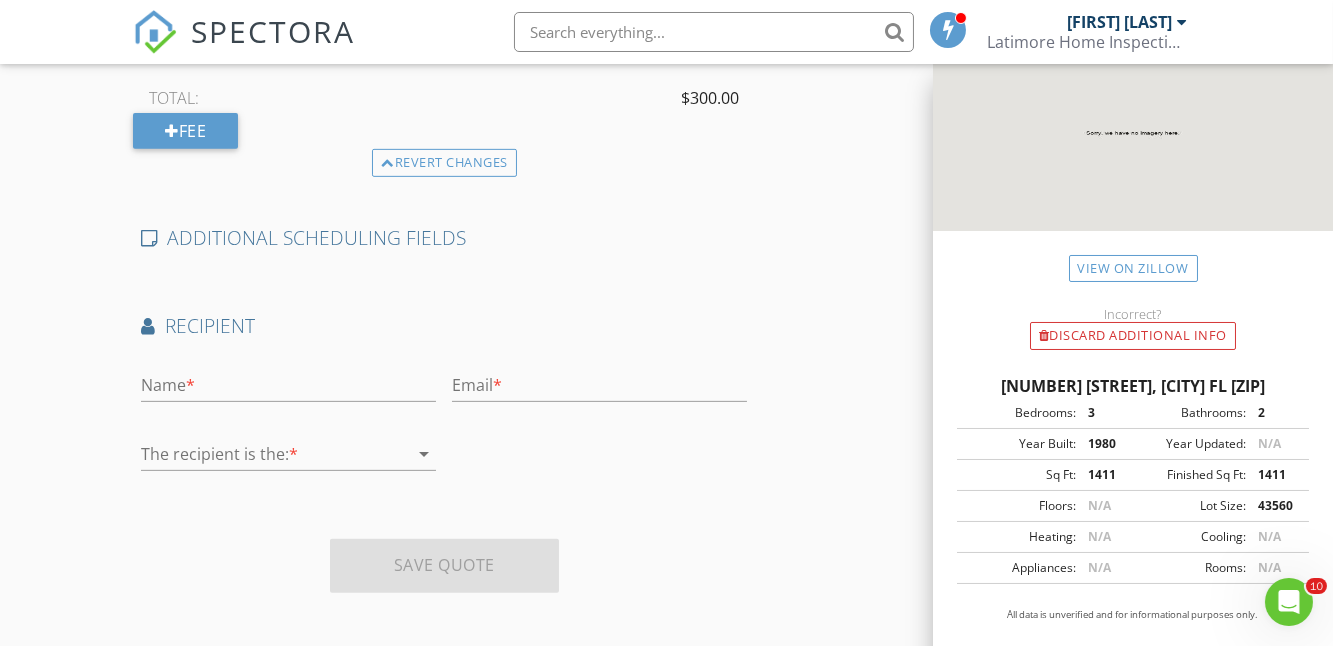 scroll, scrollTop: 1693, scrollLeft: 0, axis: vertical 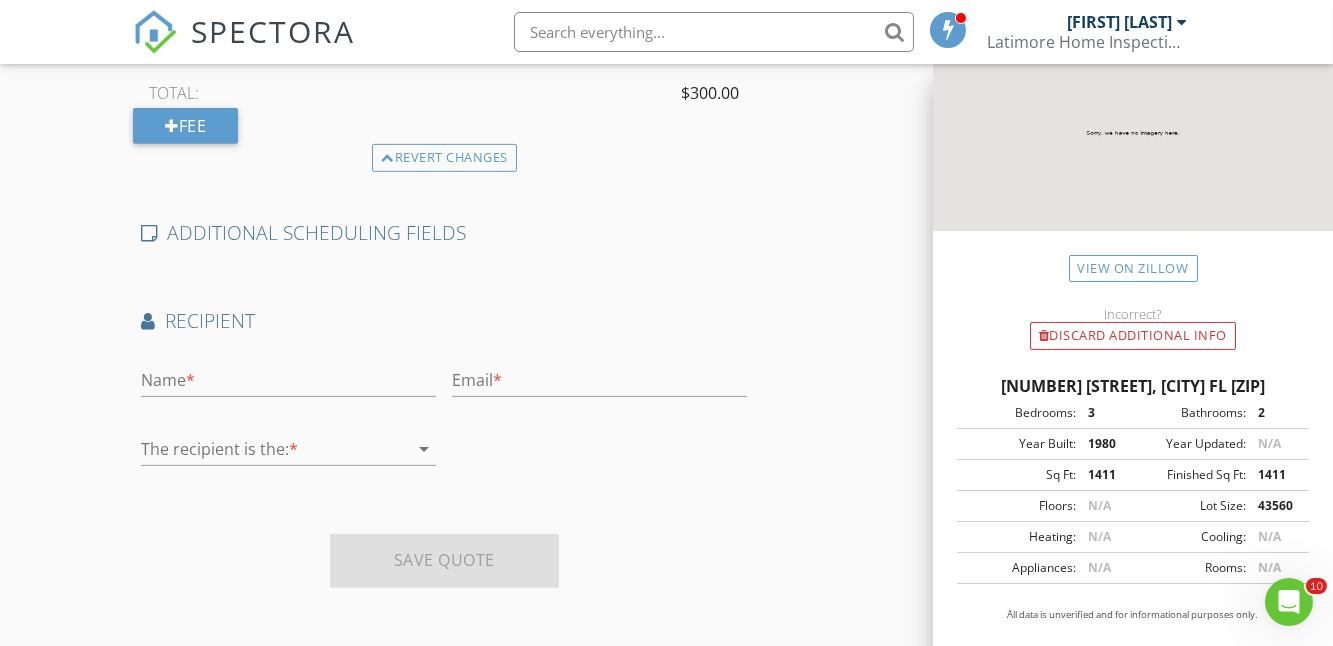 type on "0.0" 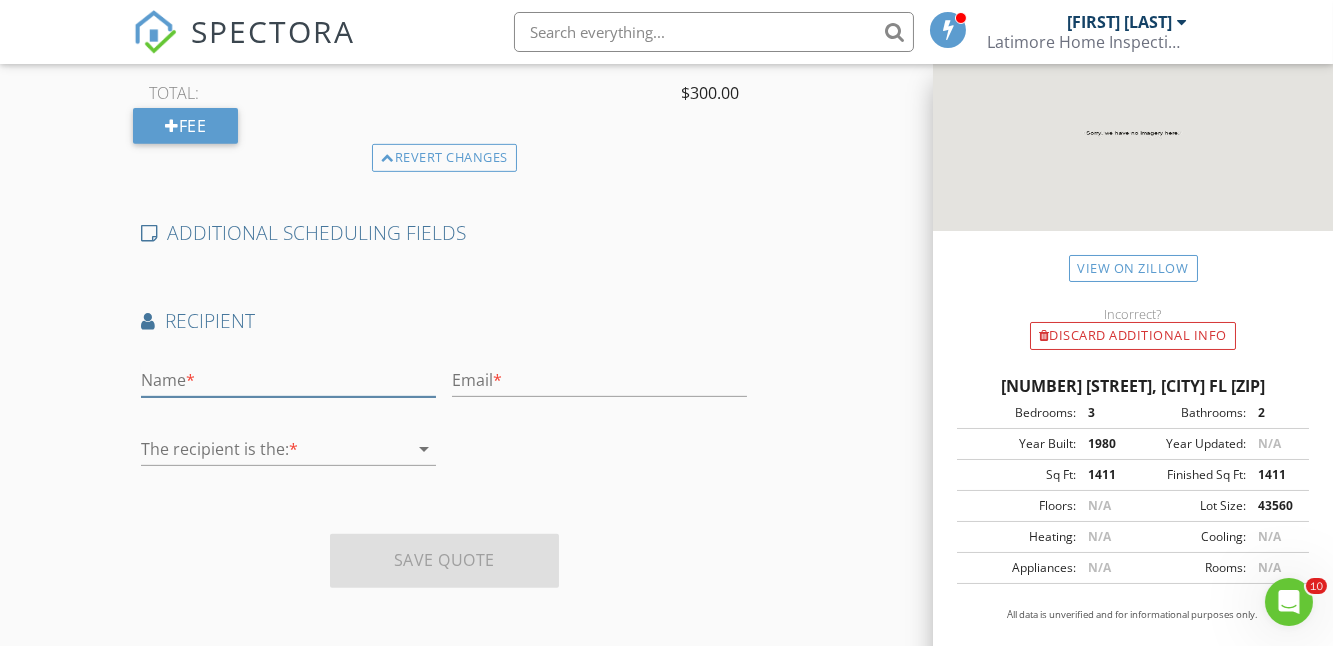click at bounding box center [288, 380] 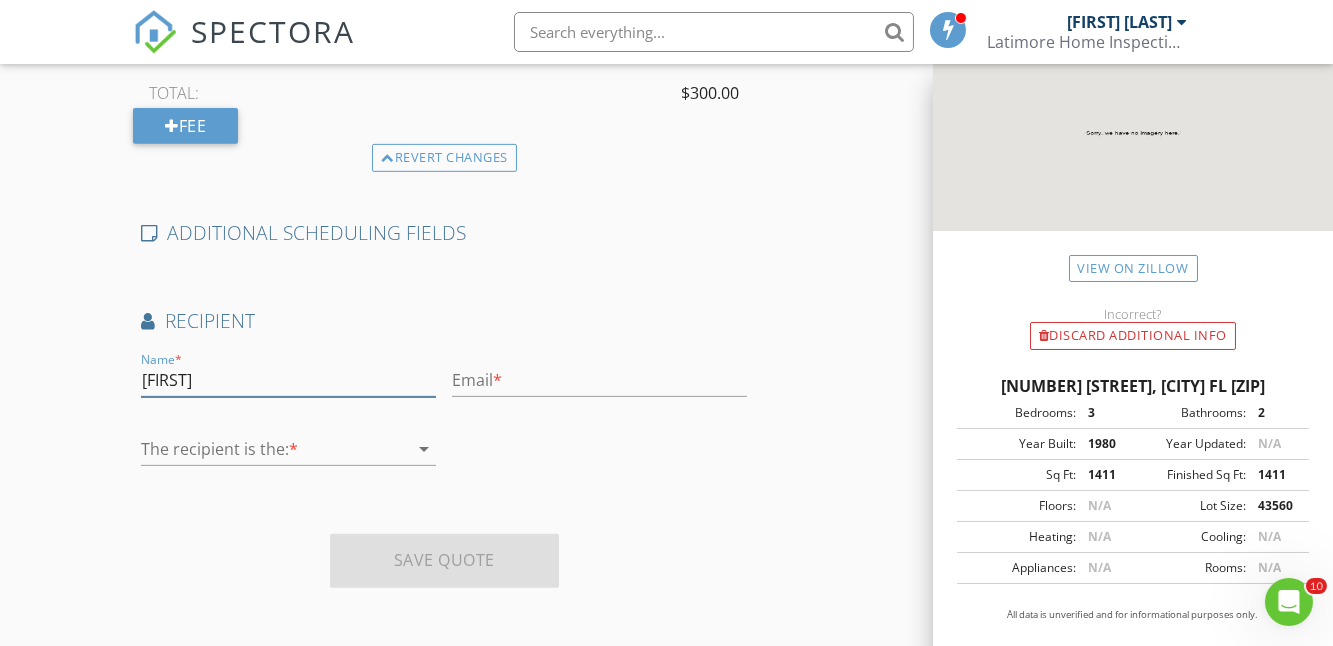 type on "Nina" 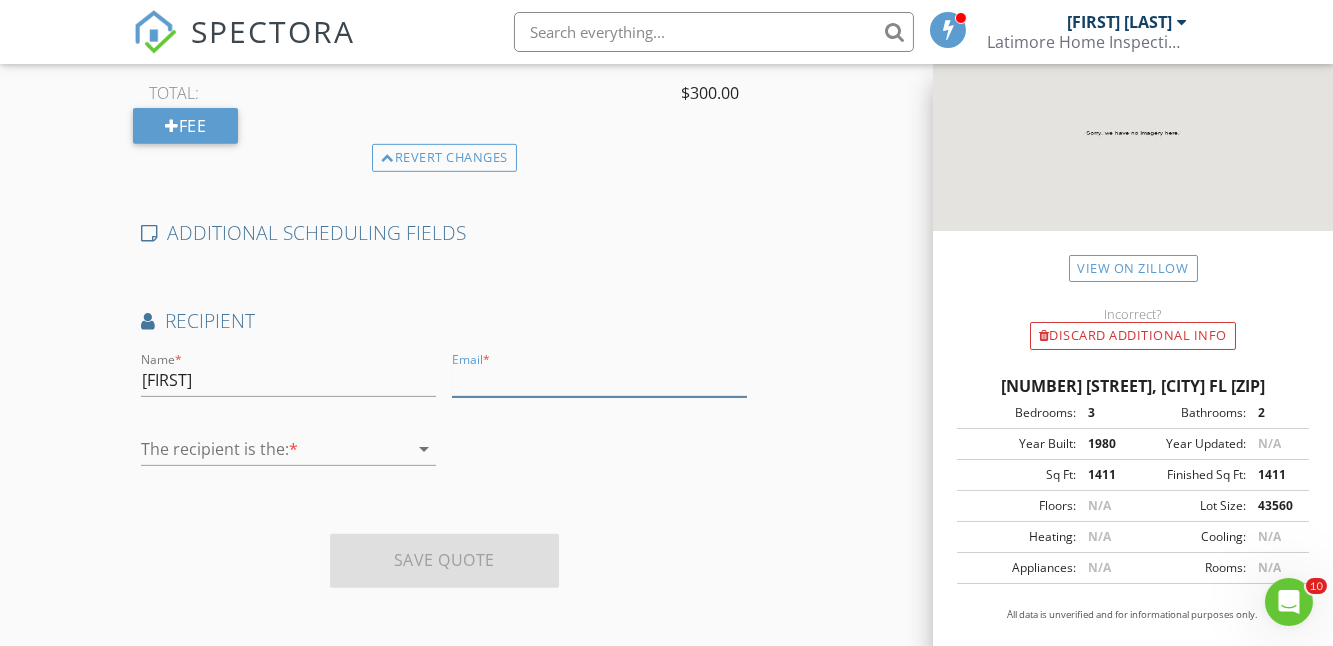 click at bounding box center [599, 380] 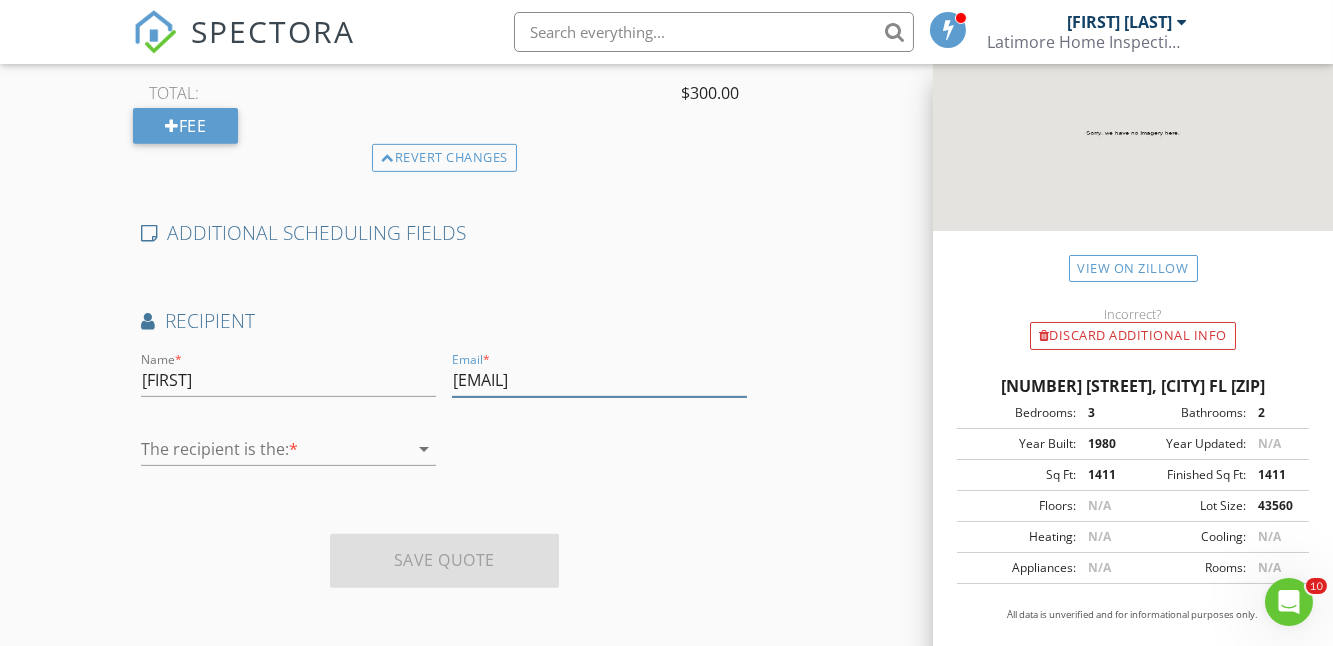 type on "Ninamariatimpone@gmail.com" 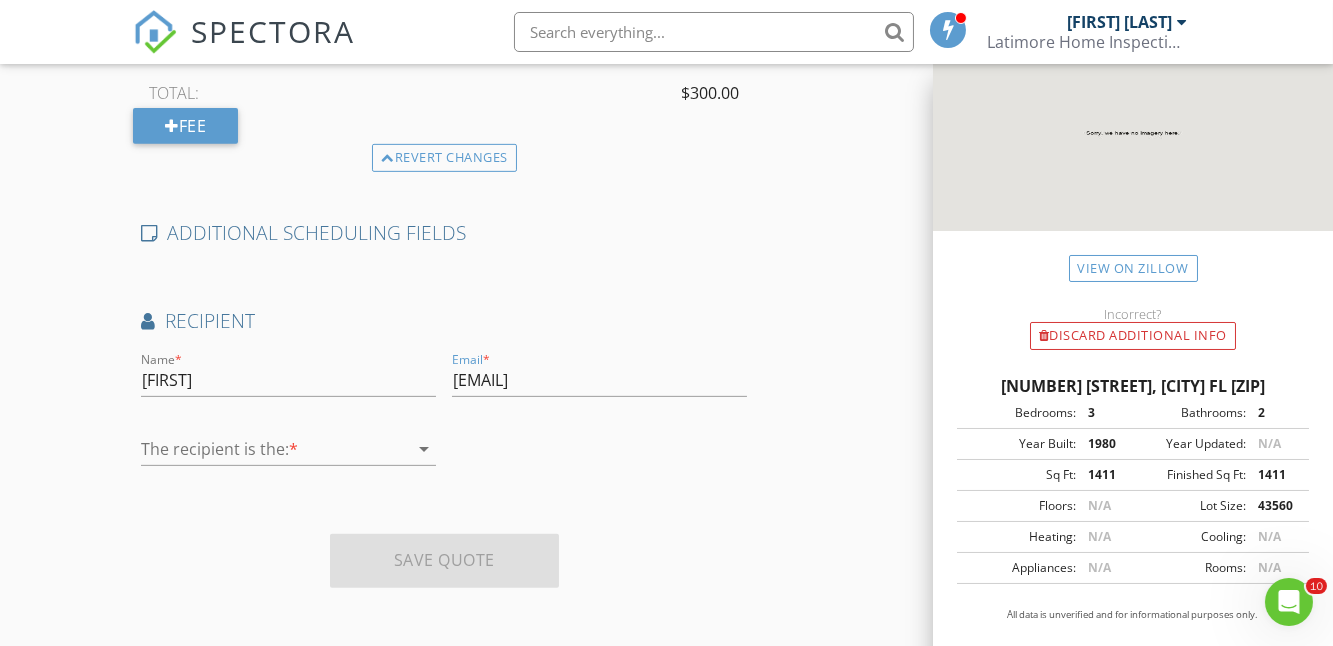 click on "arrow_drop_down" at bounding box center (424, 449) 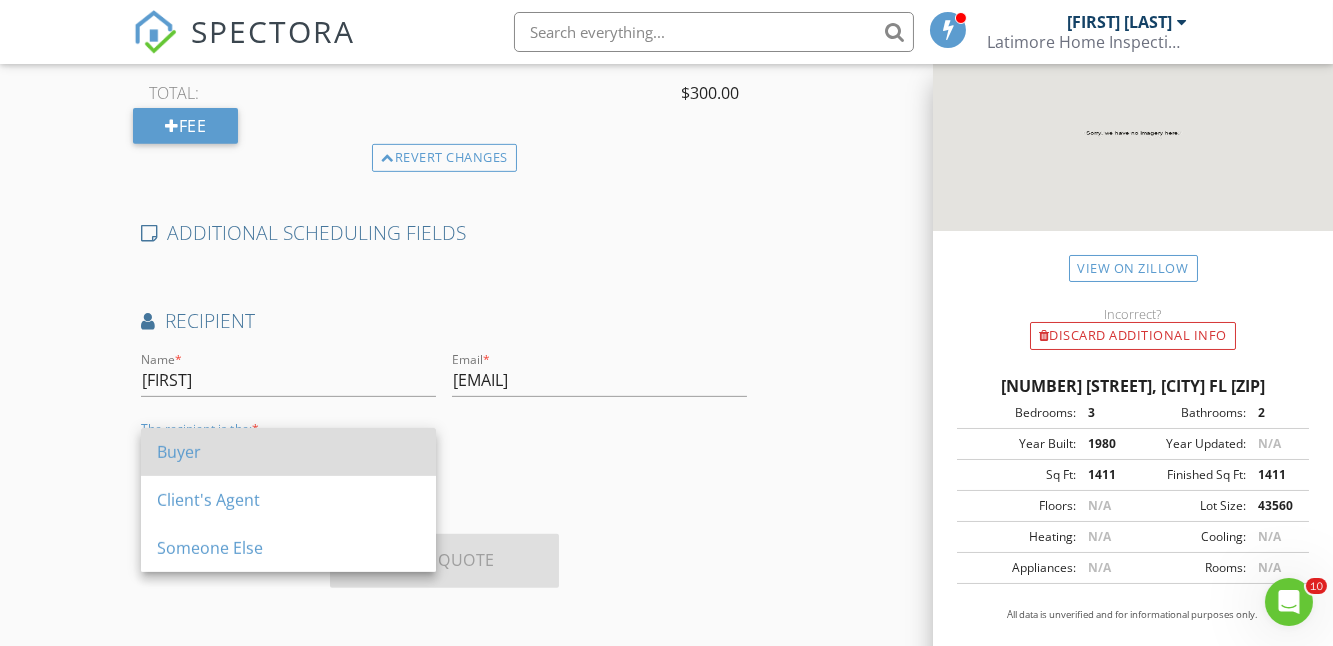 click on "Buyer" at bounding box center [288, 452] 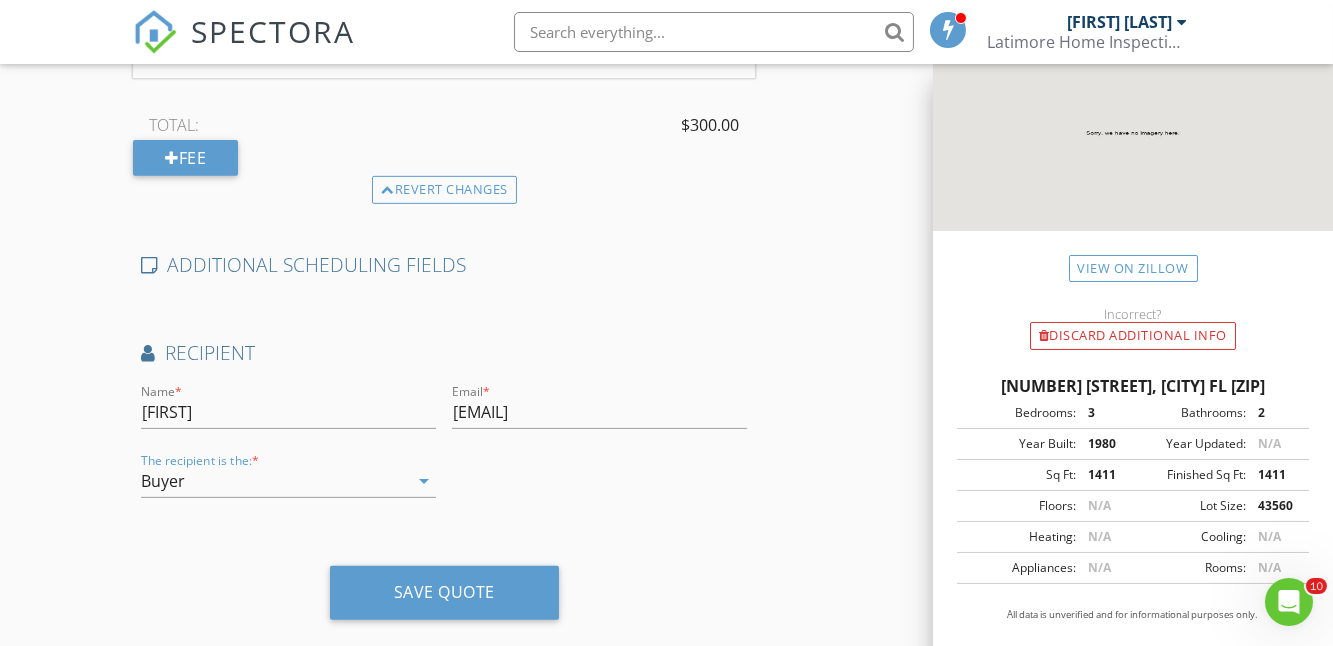scroll, scrollTop: 1693, scrollLeft: 0, axis: vertical 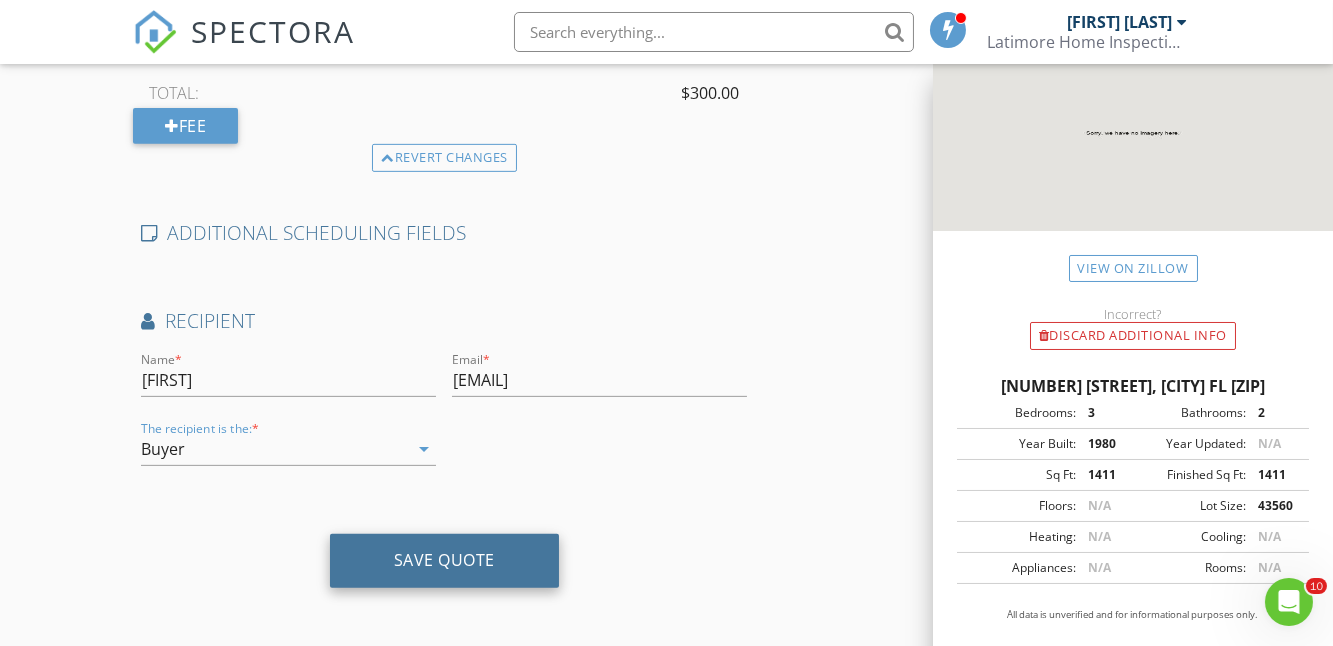 click on "Save Quote" at bounding box center (444, 560) 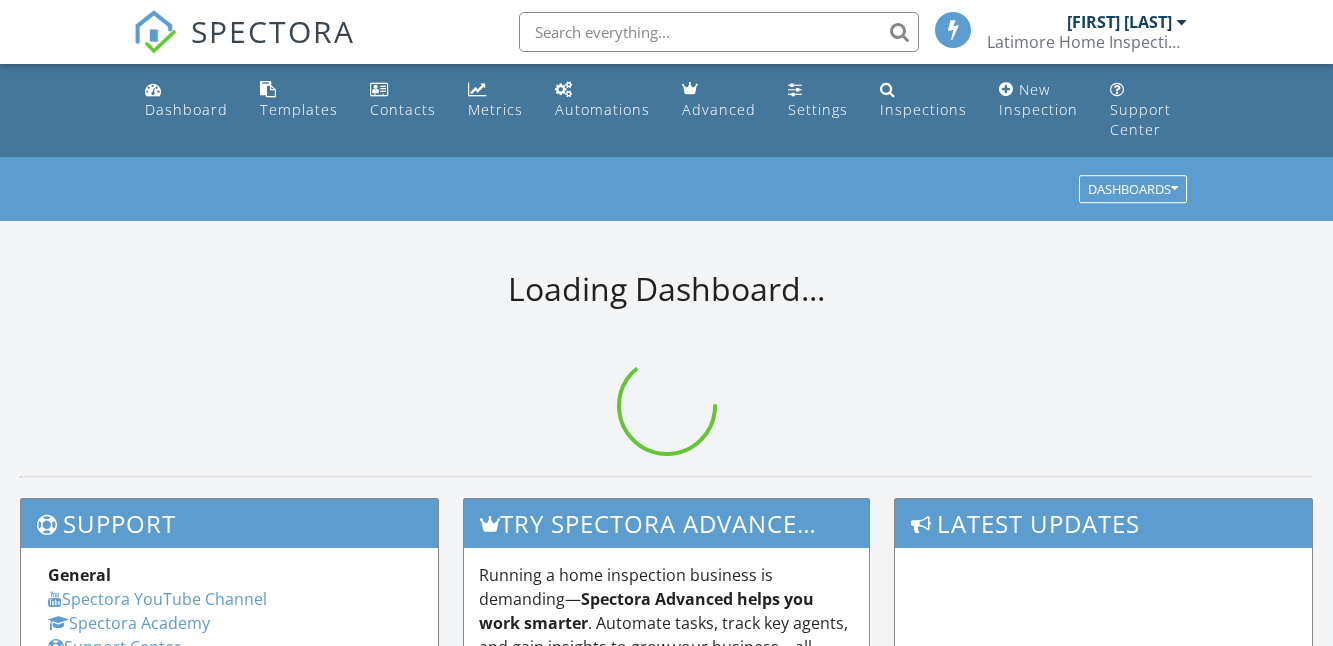 scroll, scrollTop: 0, scrollLeft: 0, axis: both 